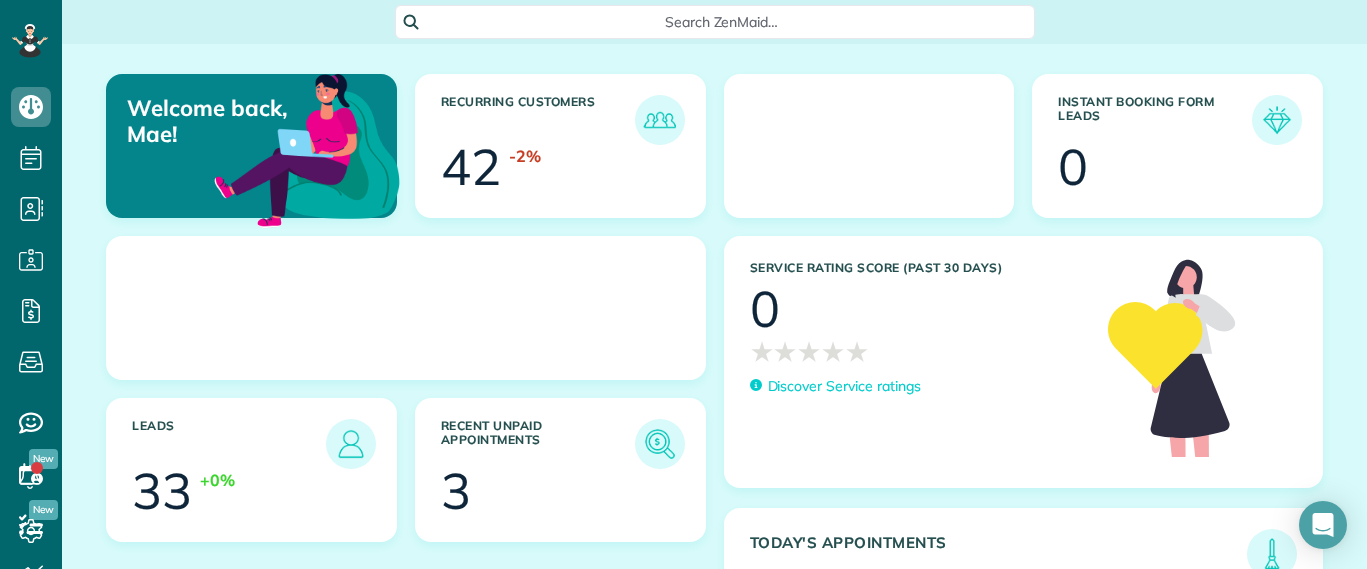 scroll, scrollTop: 0, scrollLeft: 0, axis: both 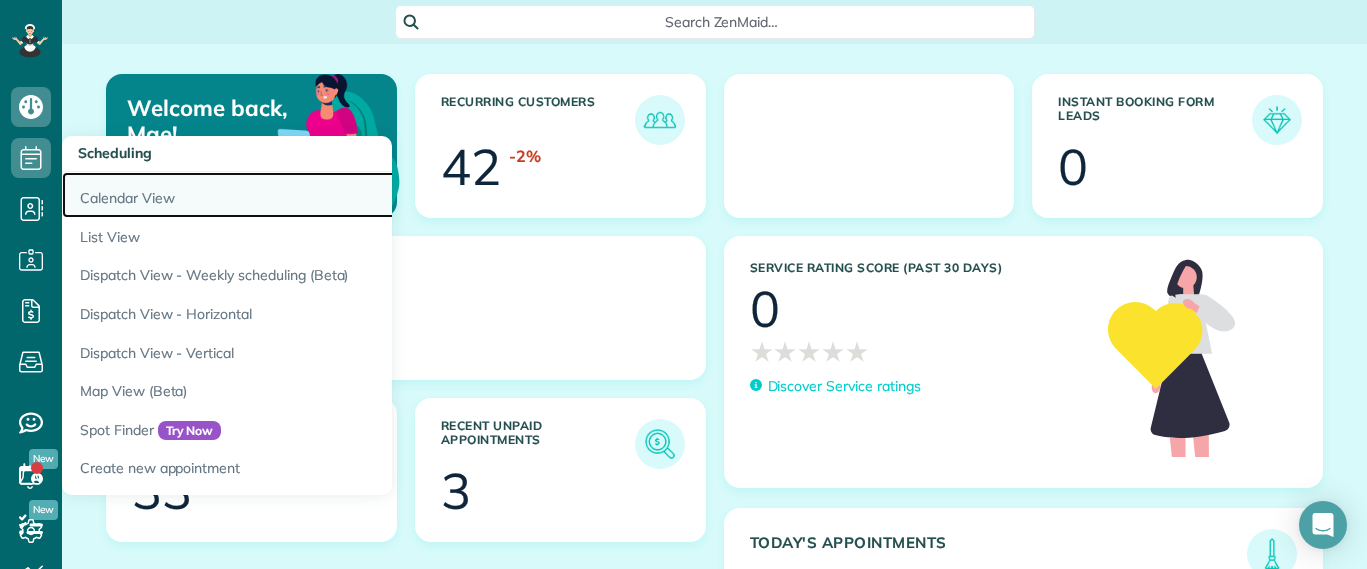 click on "Calendar View" at bounding box center [312, 195] 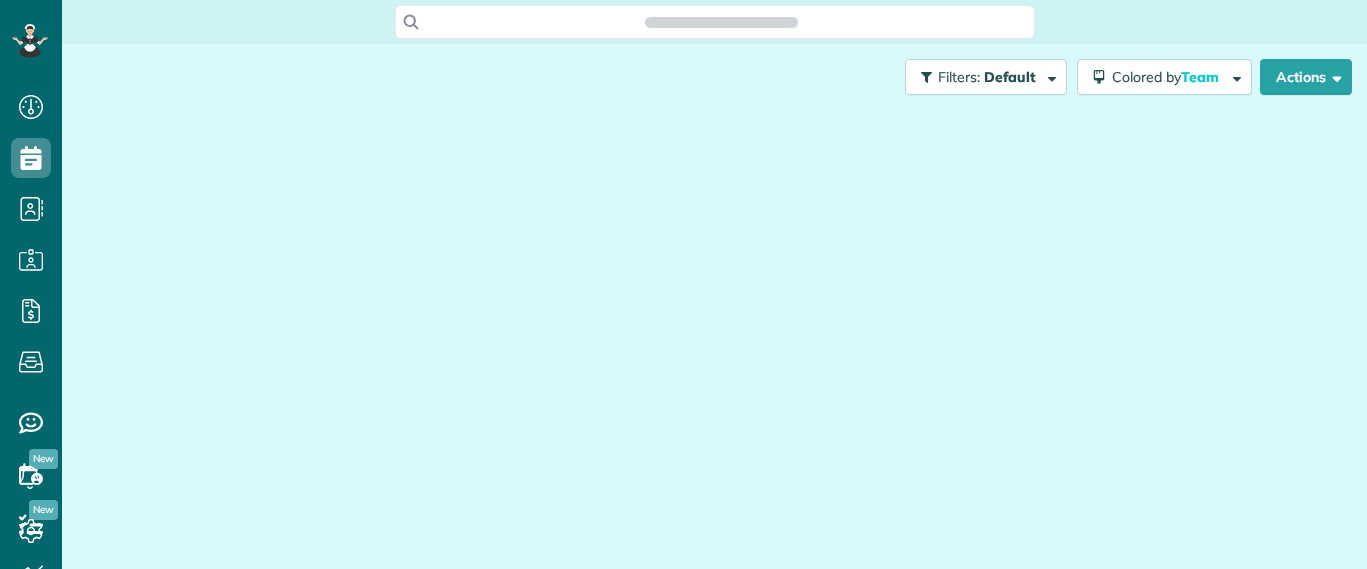 scroll, scrollTop: 0, scrollLeft: 0, axis: both 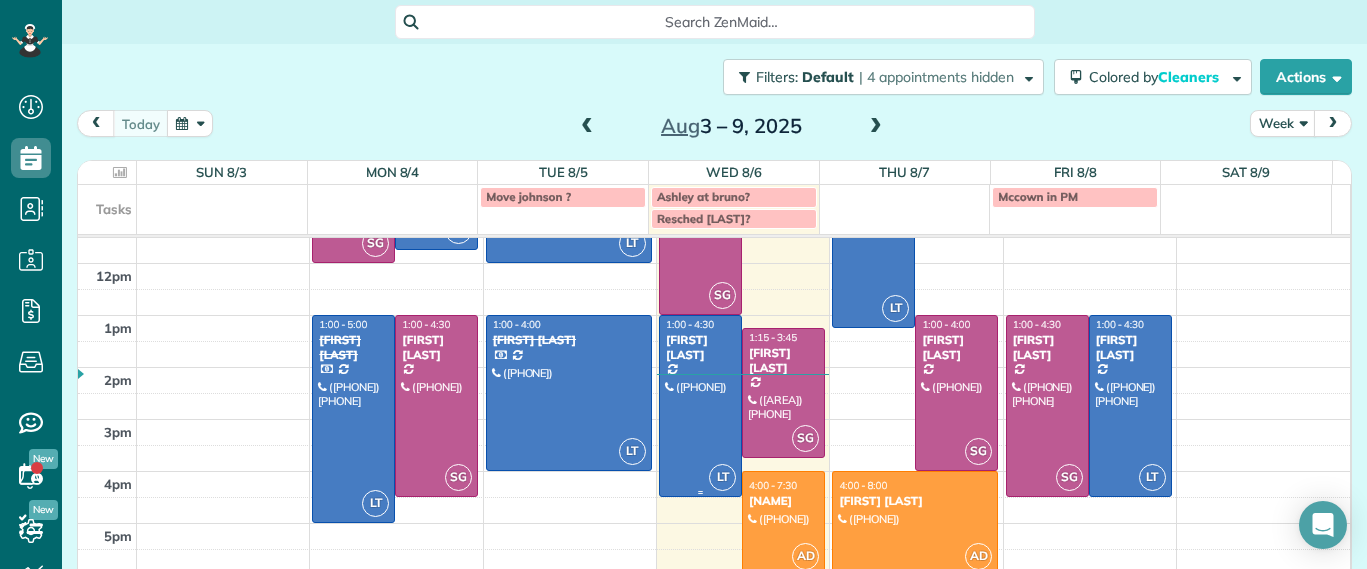 click at bounding box center (700, 406) 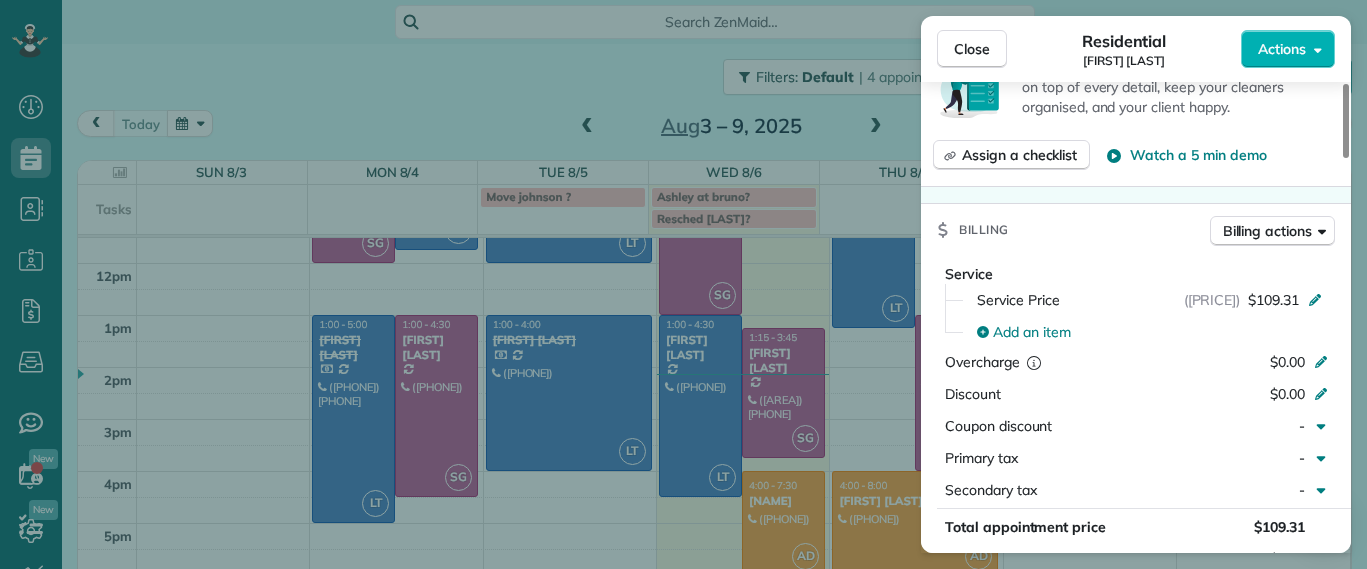 scroll, scrollTop: 1007, scrollLeft: 0, axis: vertical 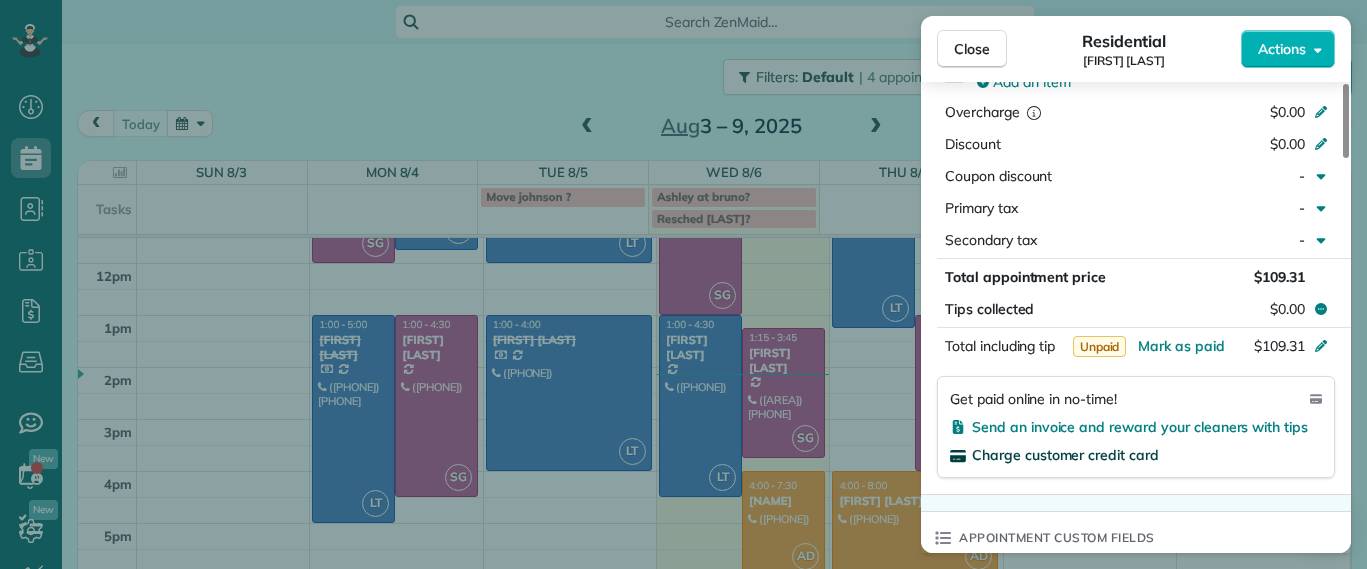 click on "Charge customer credit card" at bounding box center (1065, 455) 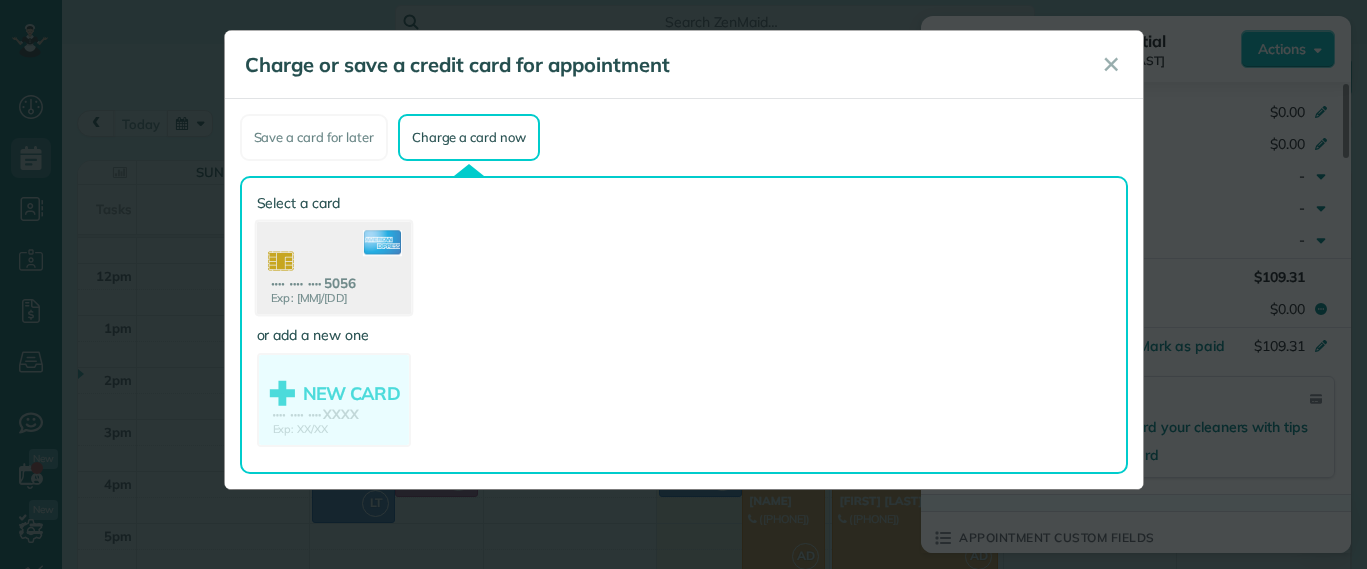 click 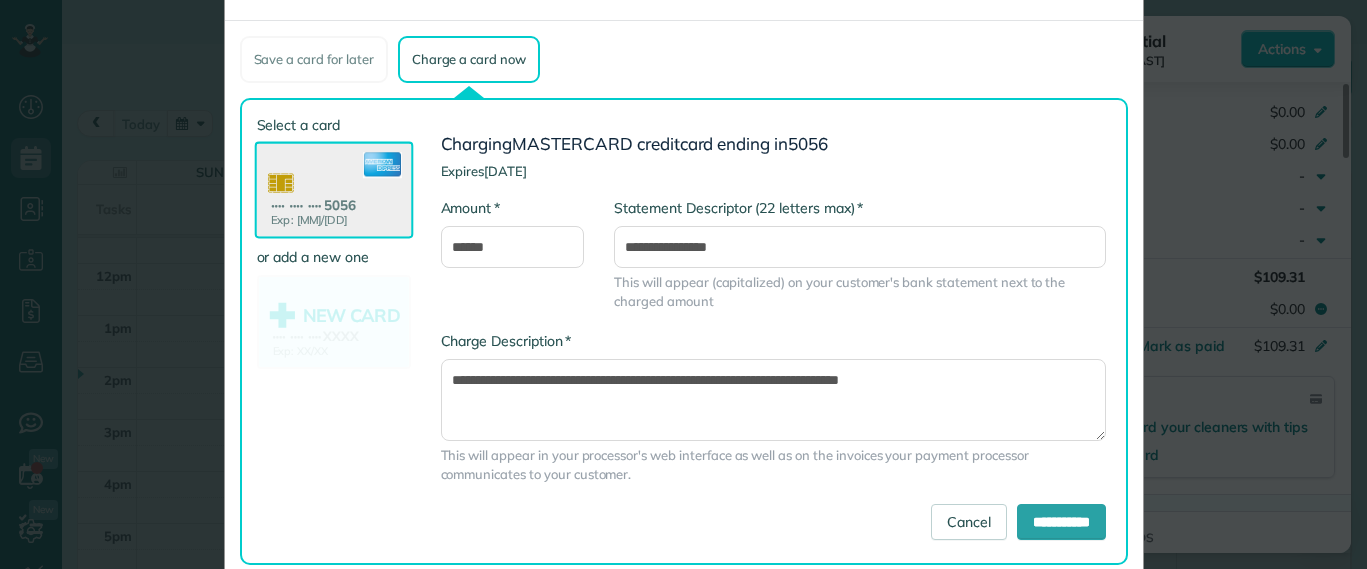 scroll, scrollTop: 120, scrollLeft: 0, axis: vertical 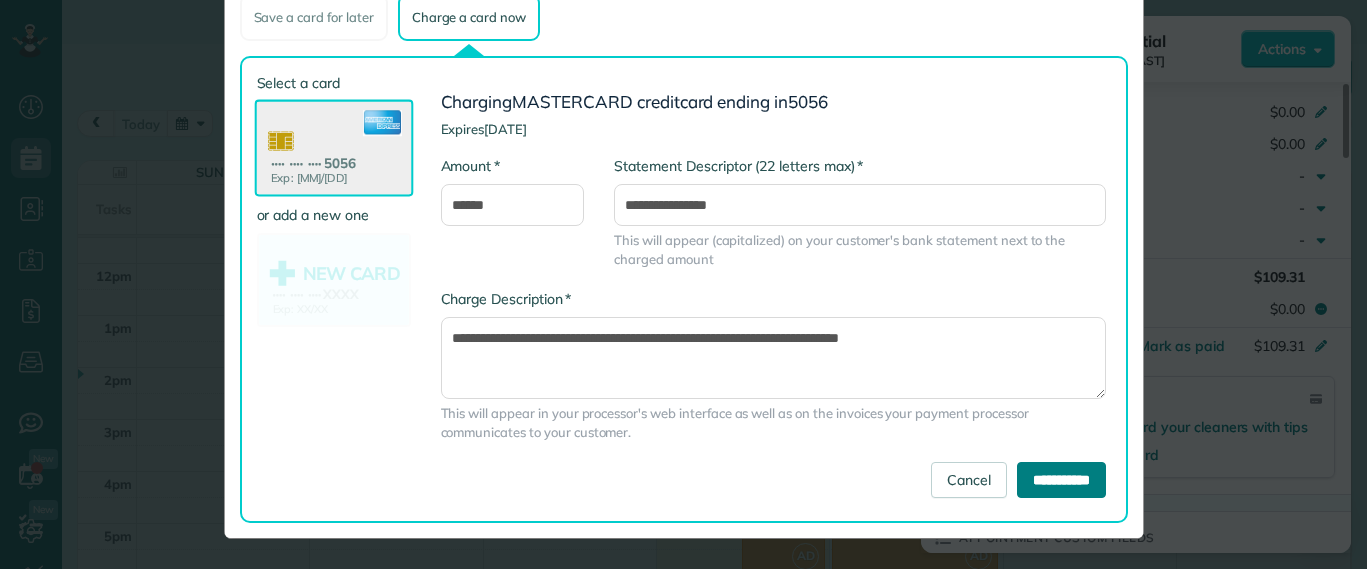 click on "**********" at bounding box center [1061, 480] 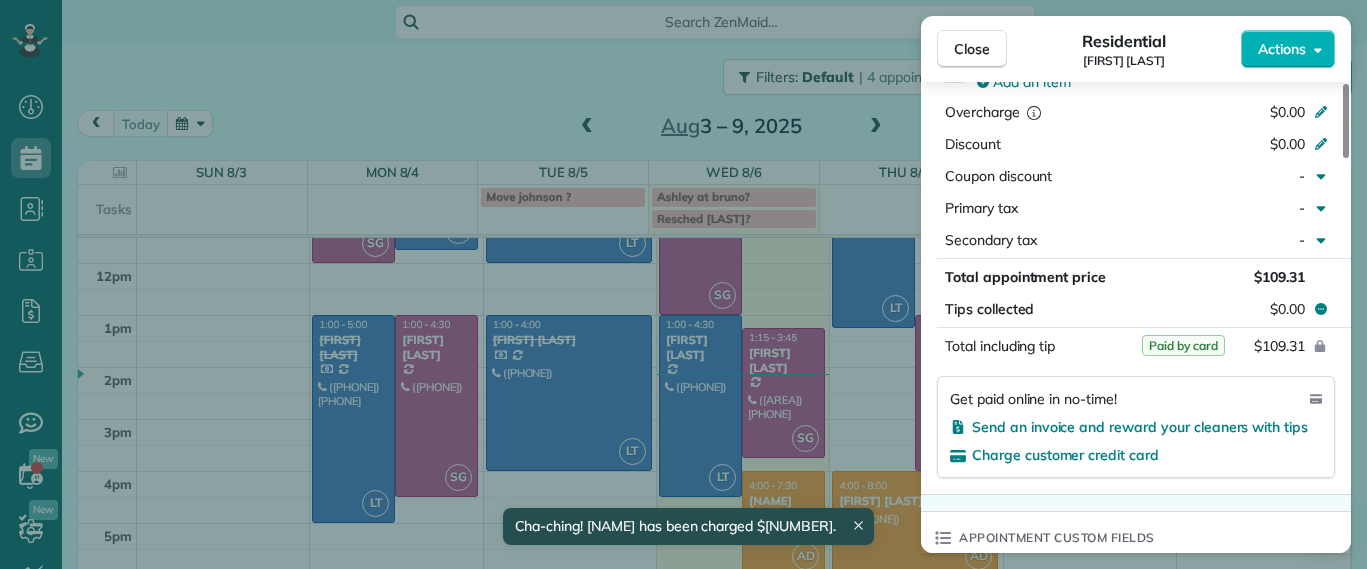 click on "Cha-ching! [NAME] has been charged $[NUMBER]." at bounding box center (687, 526) 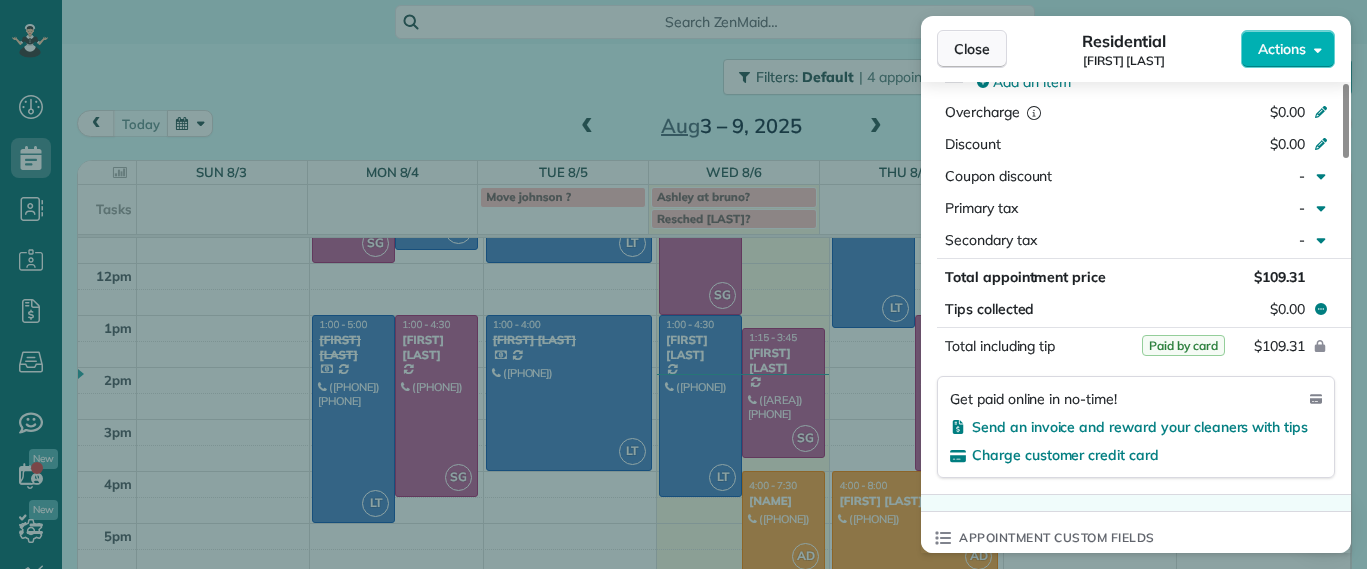 click on "Close" at bounding box center (972, 49) 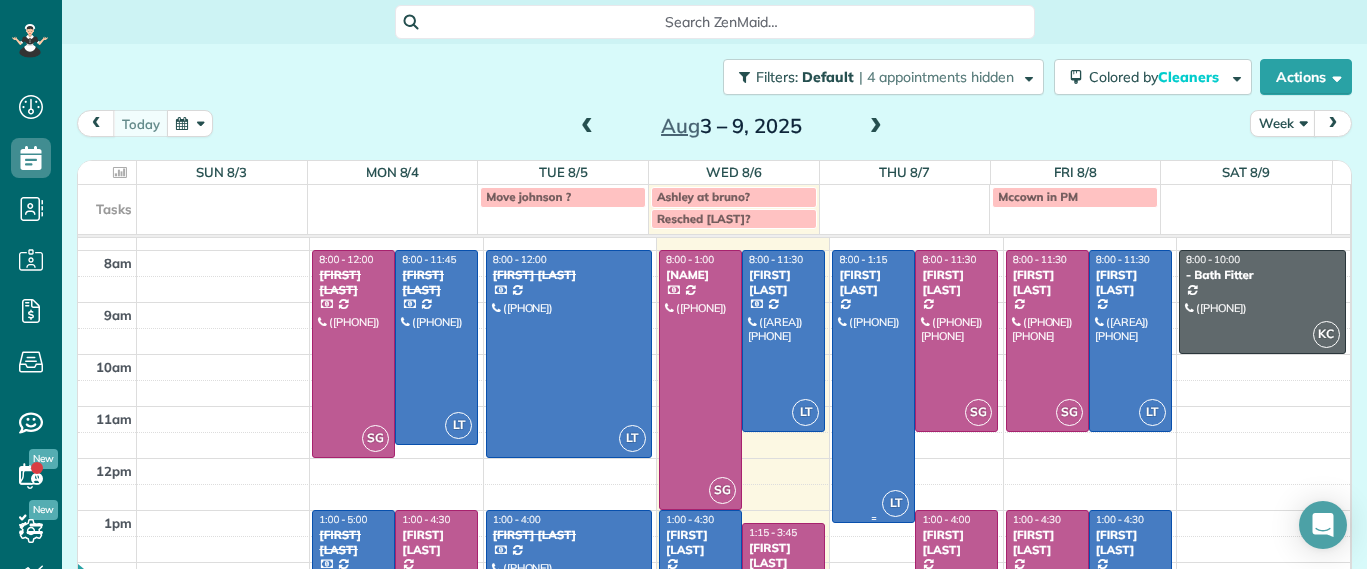 scroll, scrollTop: 0, scrollLeft: 0, axis: both 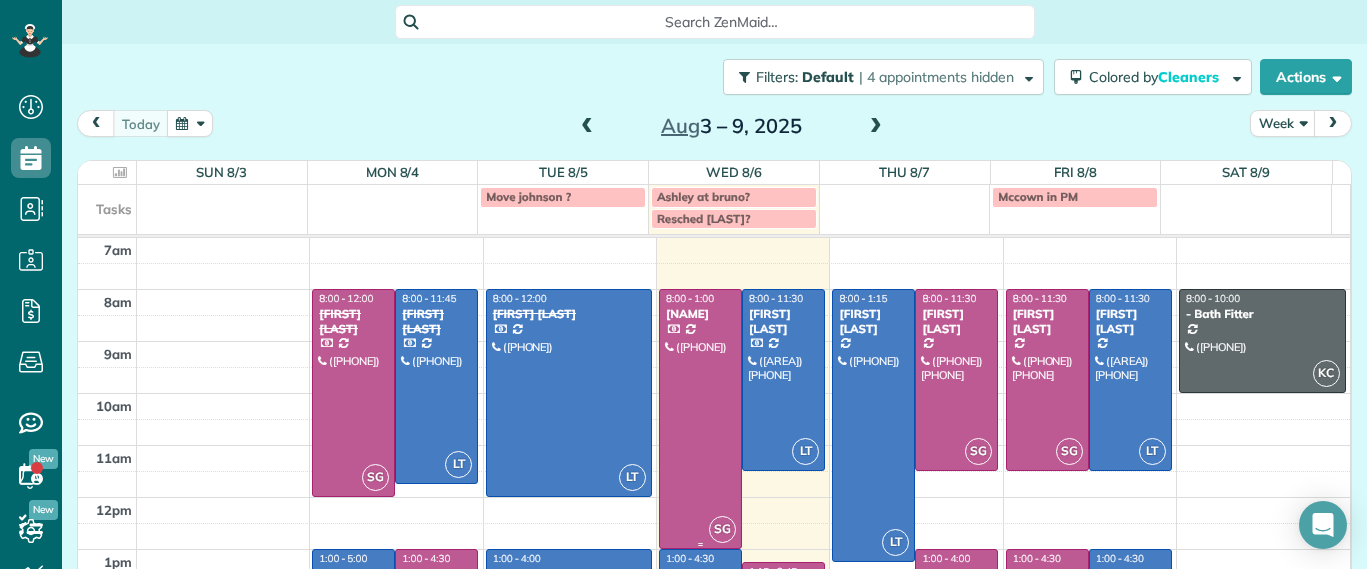 click at bounding box center [700, 419] 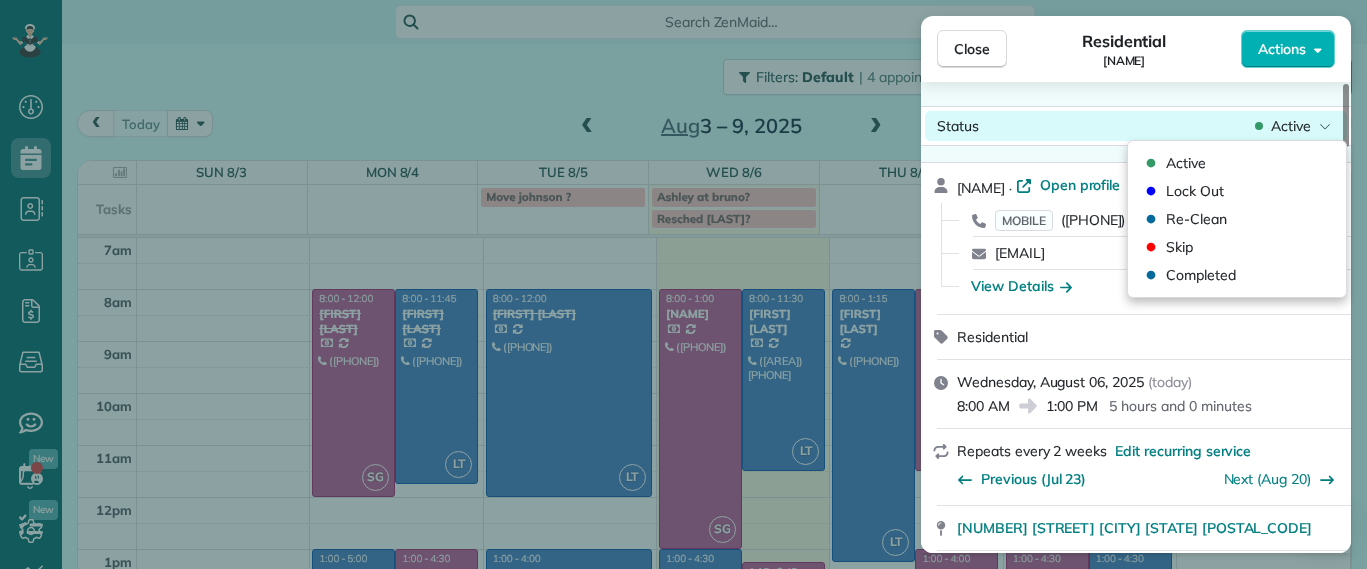 click on "Active" at bounding box center (1291, 126) 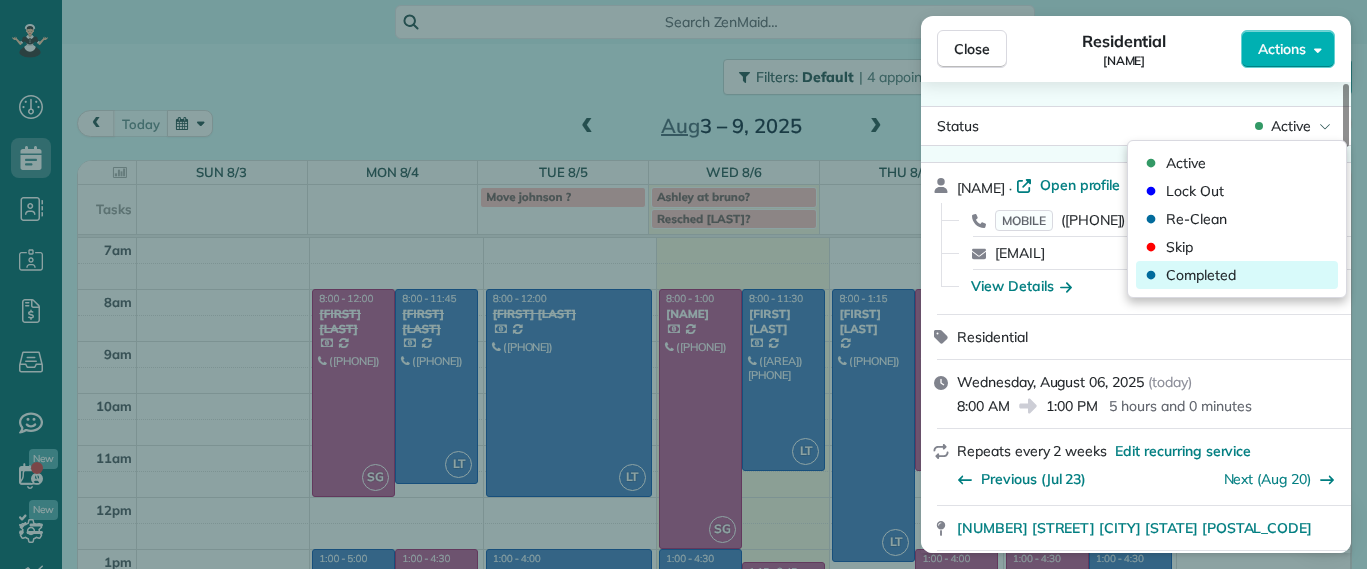 click on "Completed" at bounding box center (1201, 275) 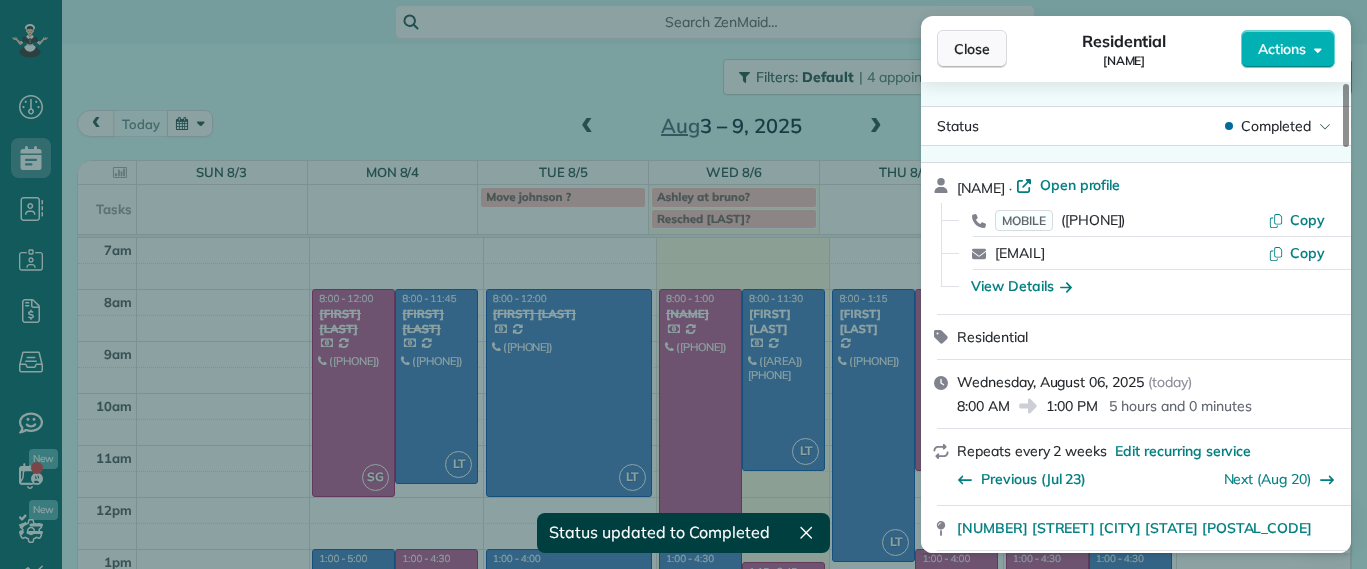 click on "Close" at bounding box center (972, 49) 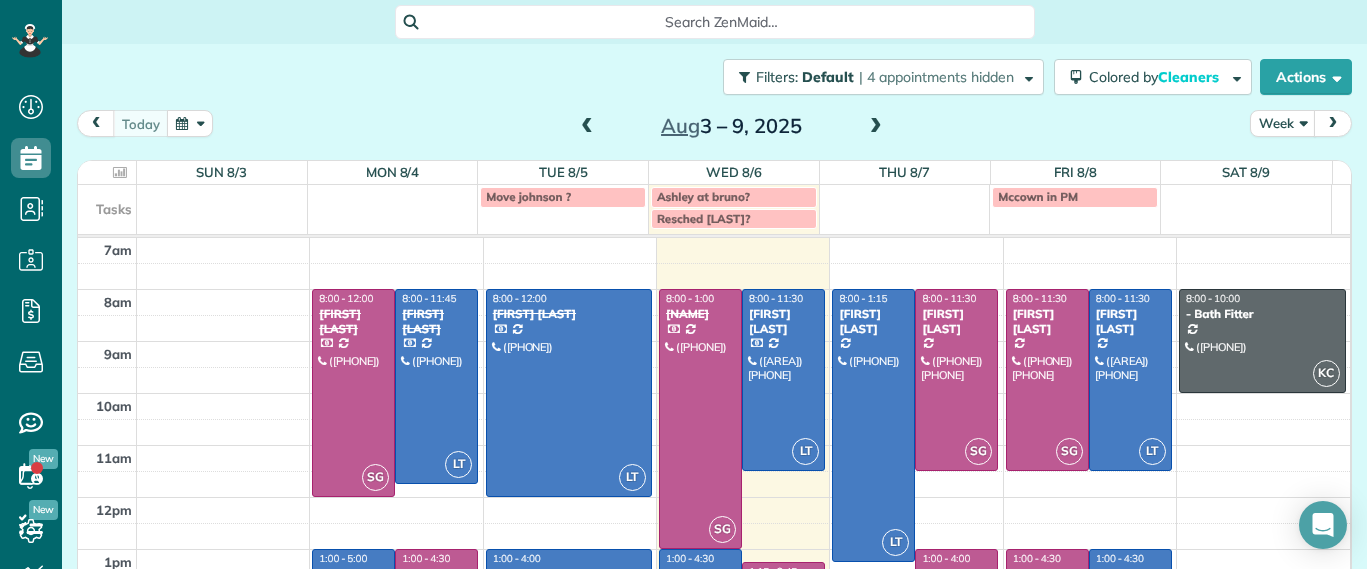 click on "Resched [LAST]?" at bounding box center (734, 219) 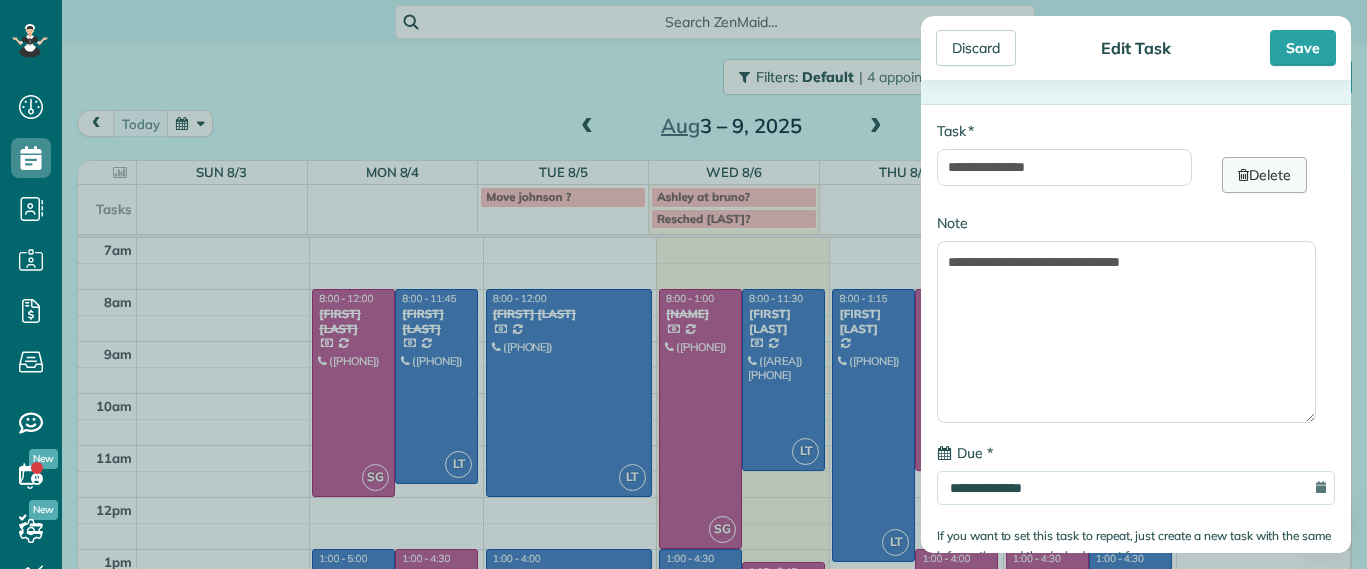 click on "Delete" at bounding box center [1264, 175] 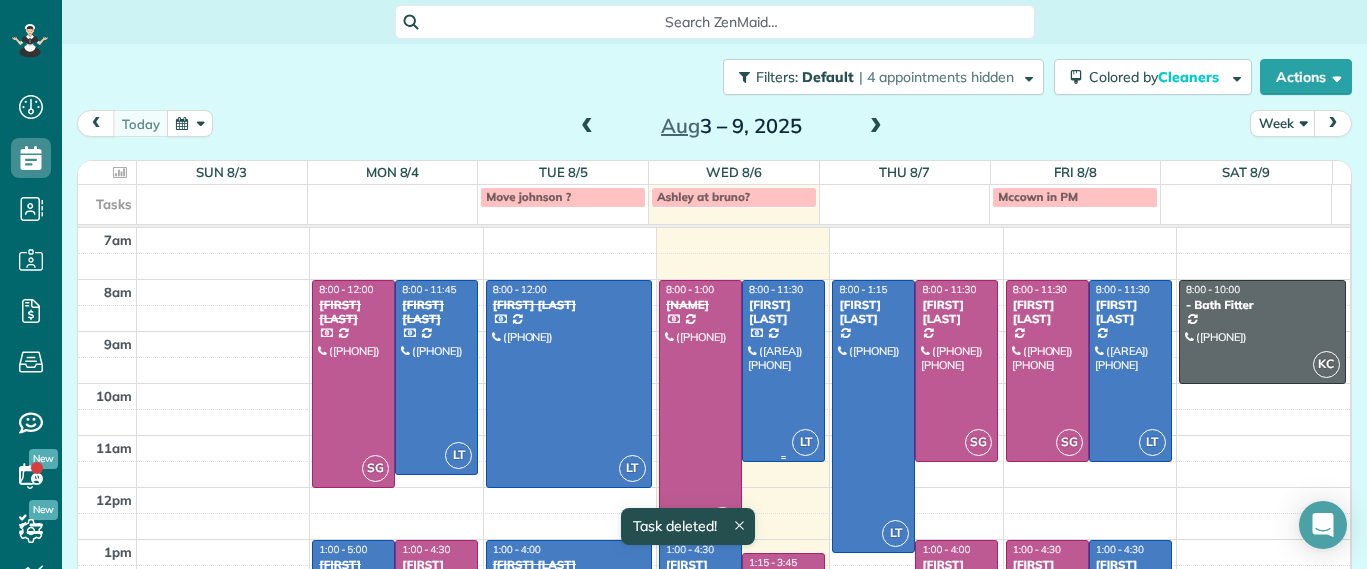 click at bounding box center (783, 371) 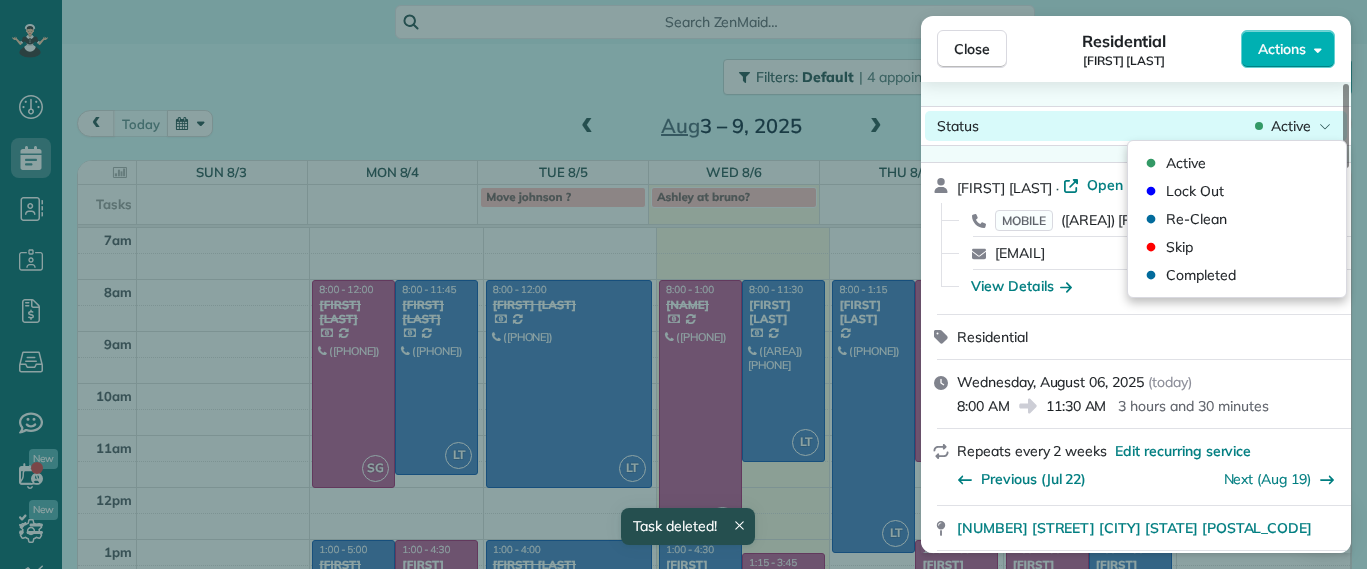 click on "Active" at bounding box center [1293, 126] 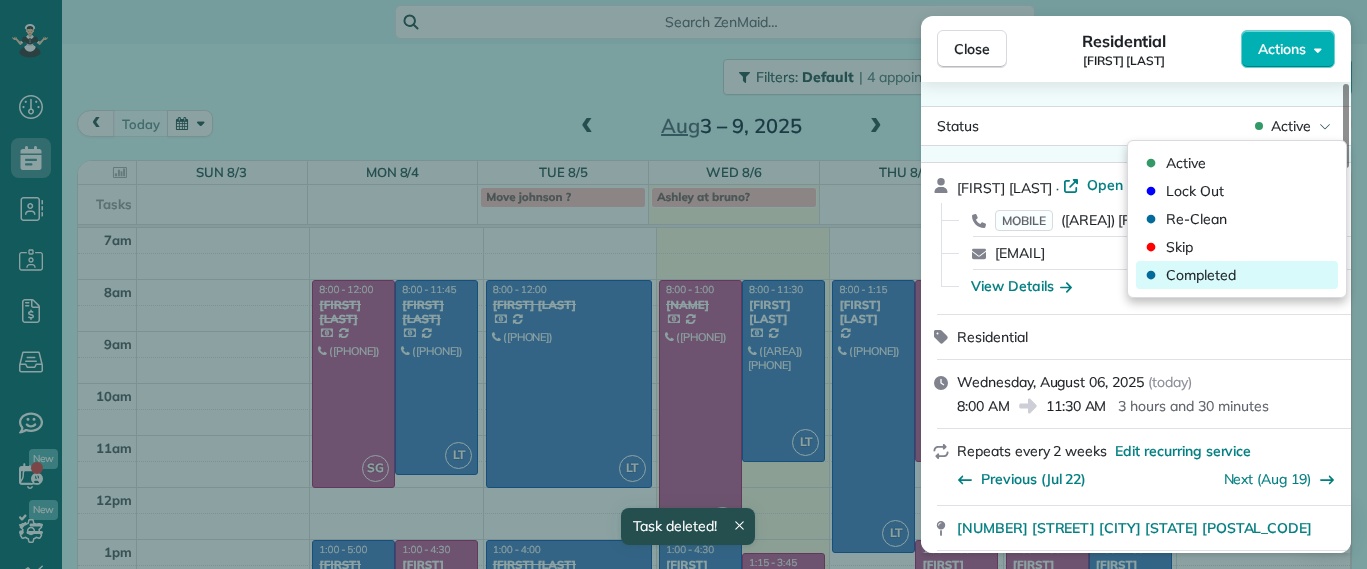 click on "Completed" at bounding box center [1201, 275] 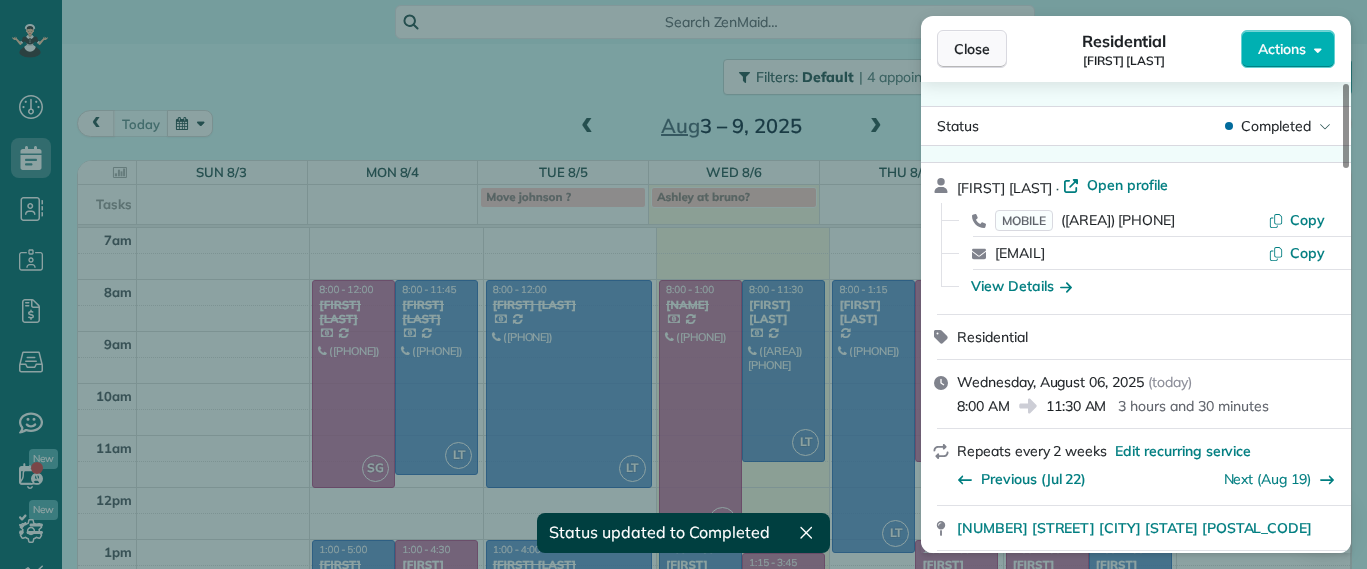 click on "Close" at bounding box center (972, 49) 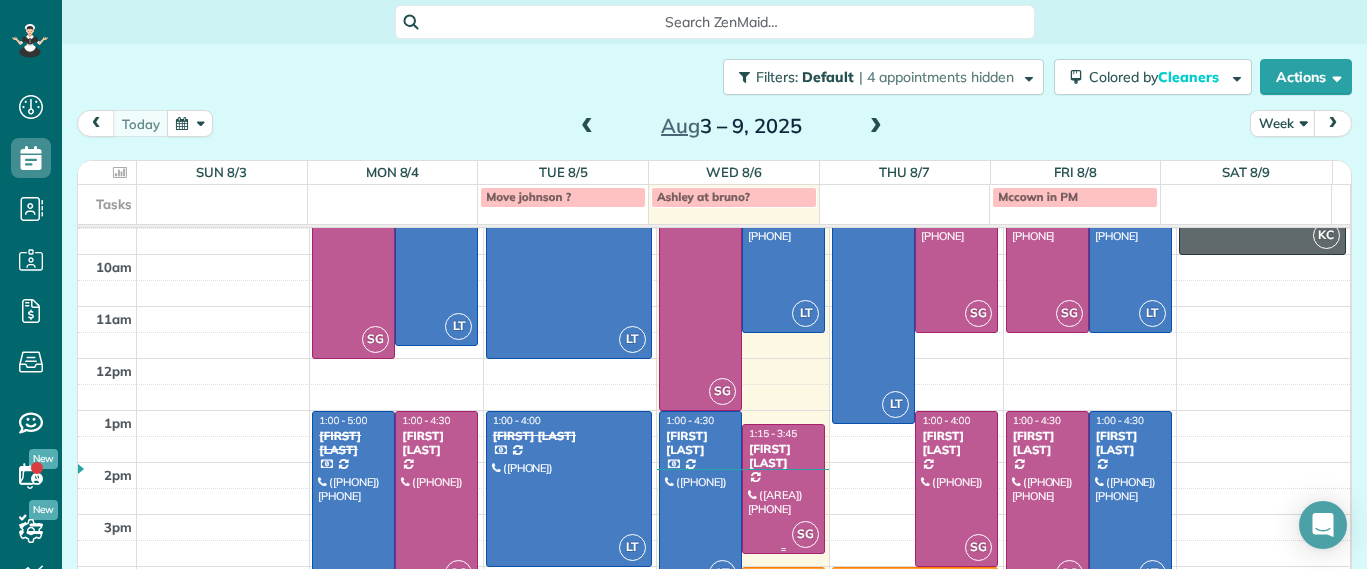 scroll, scrollTop: 205, scrollLeft: 0, axis: vertical 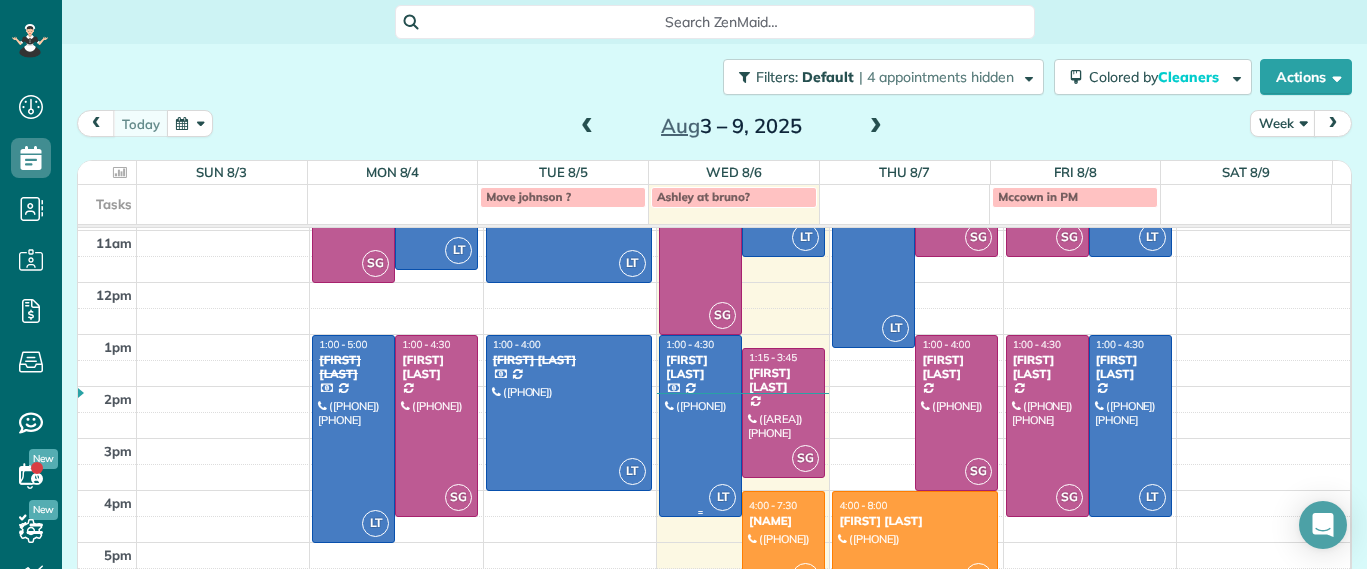 click at bounding box center (700, 426) 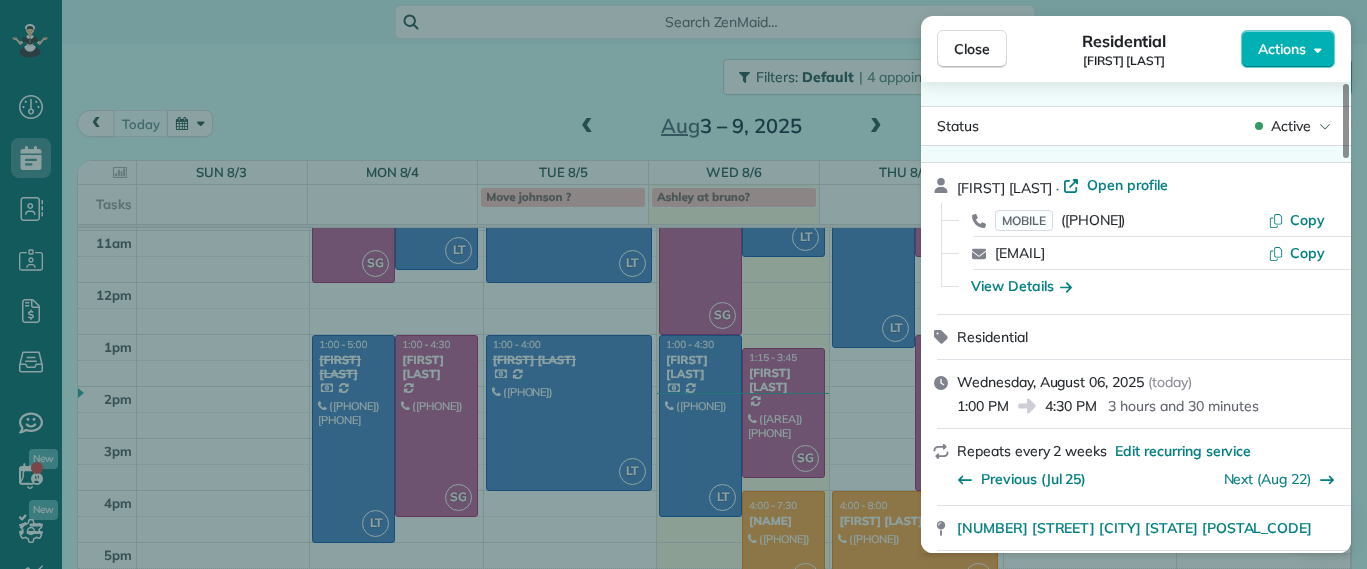 click on "Close Residential [FIRST] [LAST] Actions Status Active [FIRST] [LAST] · Open profile MOBILE ([PHONE]) Copy [EMAIL] Copy View Details Residential [DAY], [MONTH] [DD], [YY] ( today ) [TIME] [TIME] [DURATION] Repeats every 2 weeks Edit recurring service Previous ([MONTH] [DD]) Next ([MONTH] [DD]) [NUMBER] [STREET] [CITY] [STATE] [POSTAL_CODE] Service was not rated yet Setup ratings Cleaners Time in and out Assign Invite Cleaners [FIRST]   [LAST] [TIME] [TIME] Checklist Try Now Keep this appointment up to your standards. Stay on top of every detail, keep your cleaners organised, and your client happy. Assign a checklist Watch a 5 min demo Billing Billing actions Service Service Price (1x $[PRICE]) $[PRICE] Add an item Overcharge $[PRICE] Discount $[PRICE] Coupon discount - Primary tax - Secondary tax - Total appointment price $[PRICE] Tips collected $[PRICE] Paid by card Total including tip $[PRICE] Get paid online in no-time! Send an invoice and reward your cleaners with tips Charge customer credit card Man Hours" at bounding box center (683, 284) 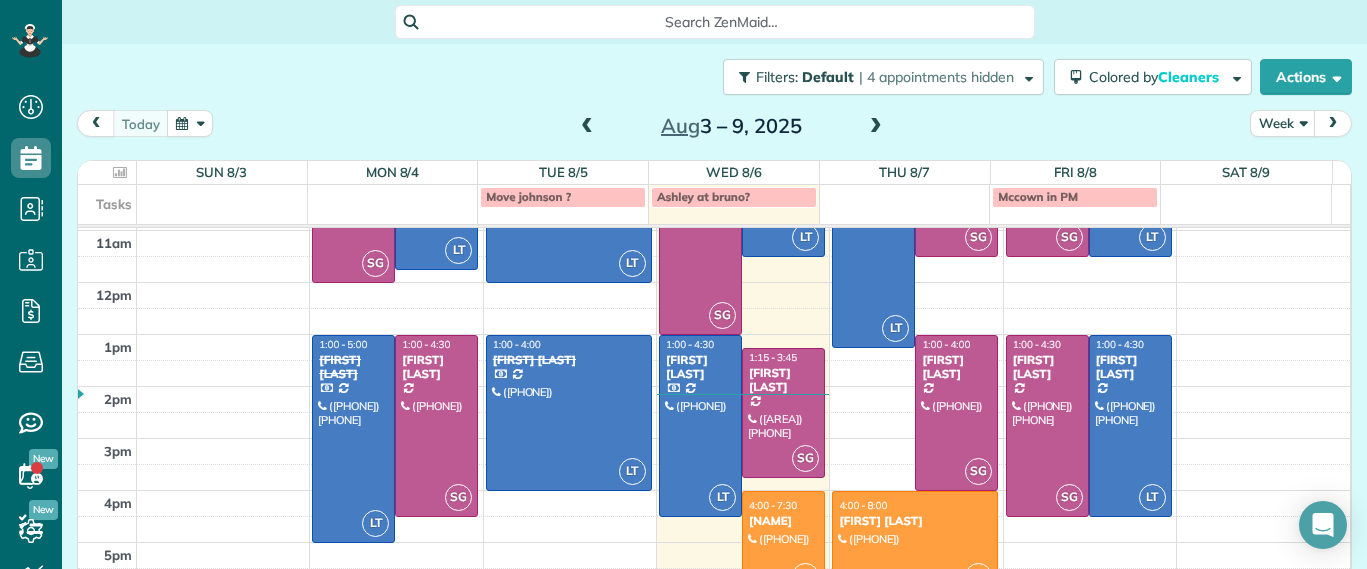 click at bounding box center (876, 127) 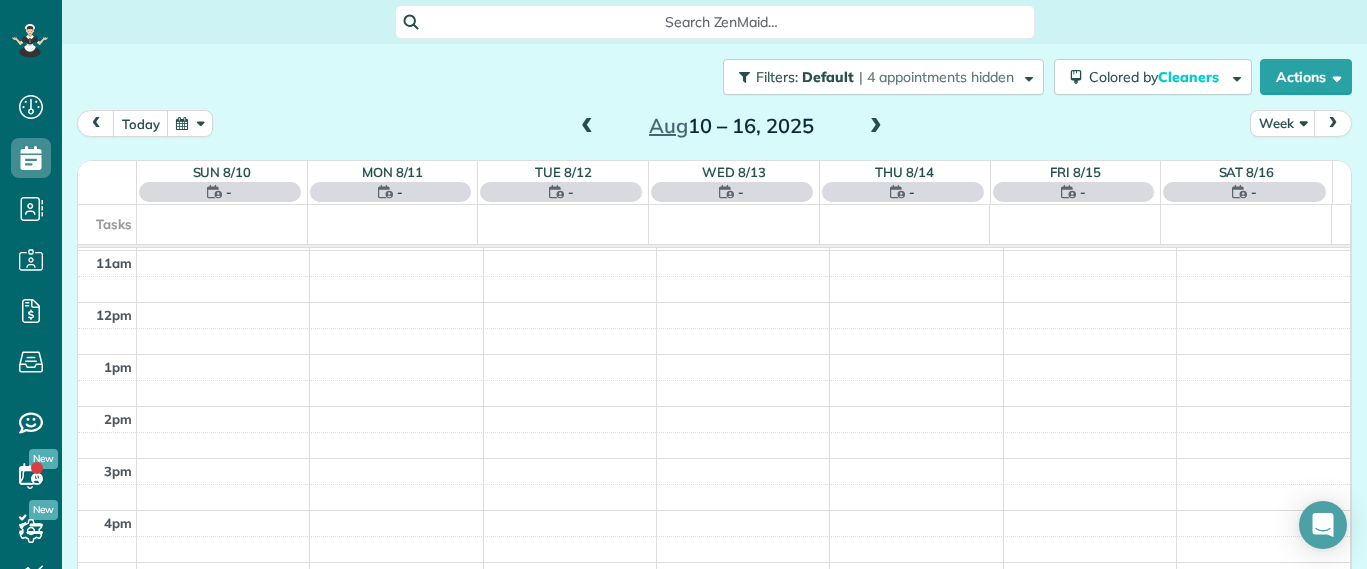 scroll, scrollTop: 0, scrollLeft: 0, axis: both 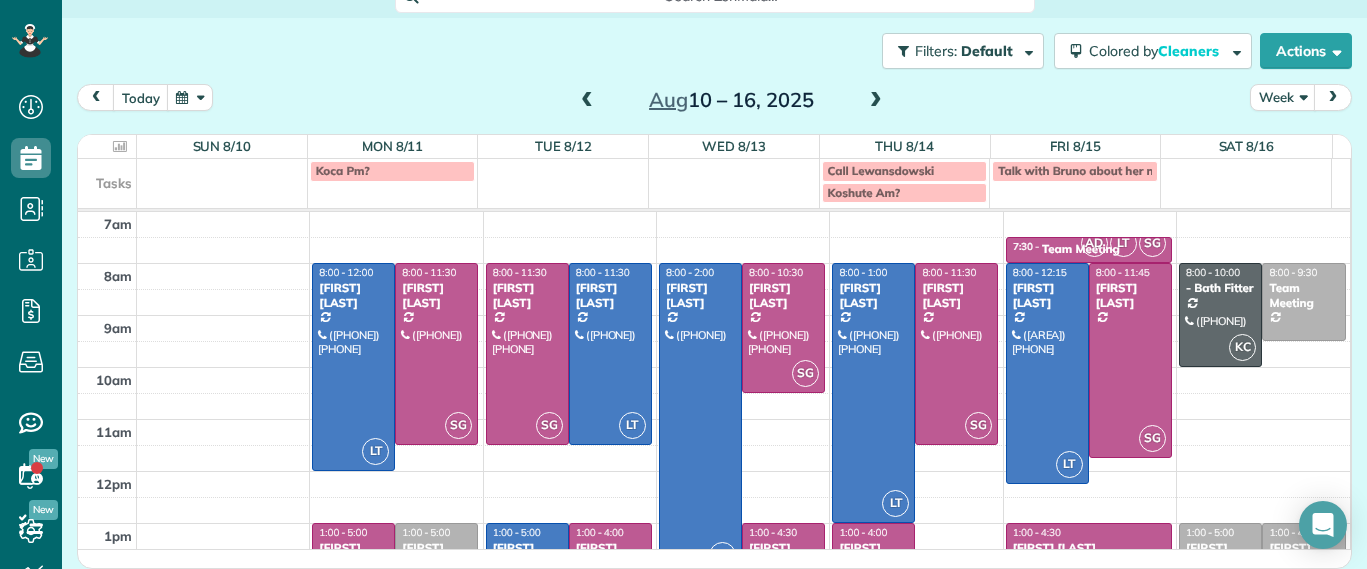 click on "Aug  10 – 16, 2025" at bounding box center (731, 100) 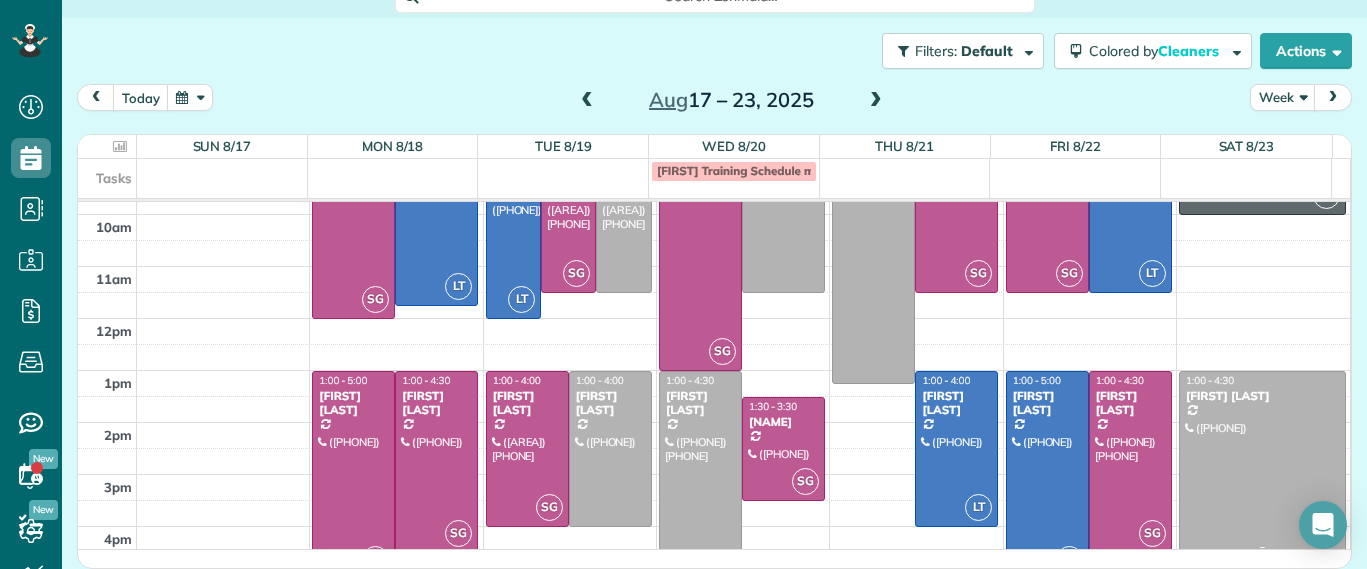scroll, scrollTop: 99, scrollLeft: 0, axis: vertical 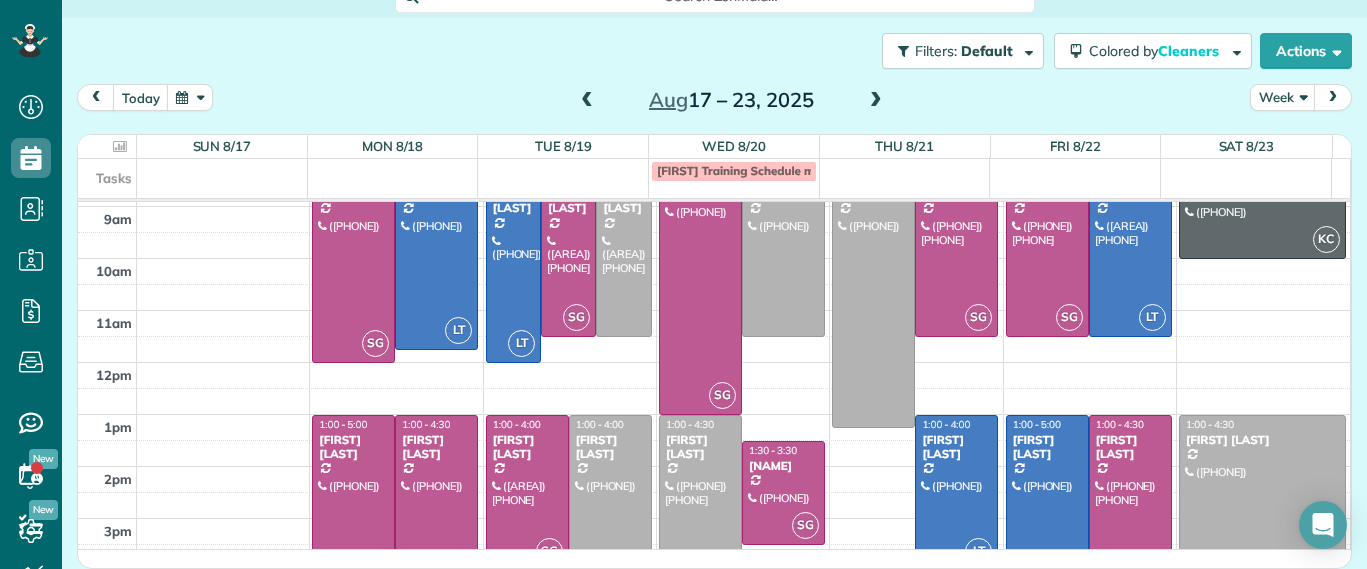 click at bounding box center (587, 101) 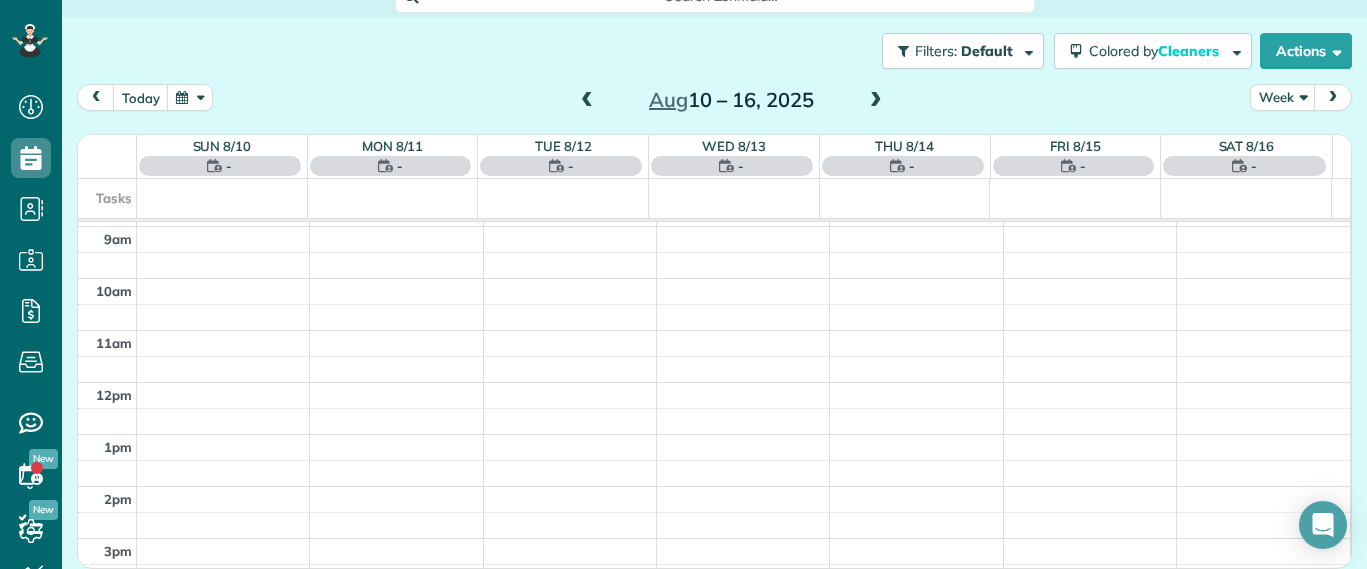 scroll, scrollTop: 0, scrollLeft: 0, axis: both 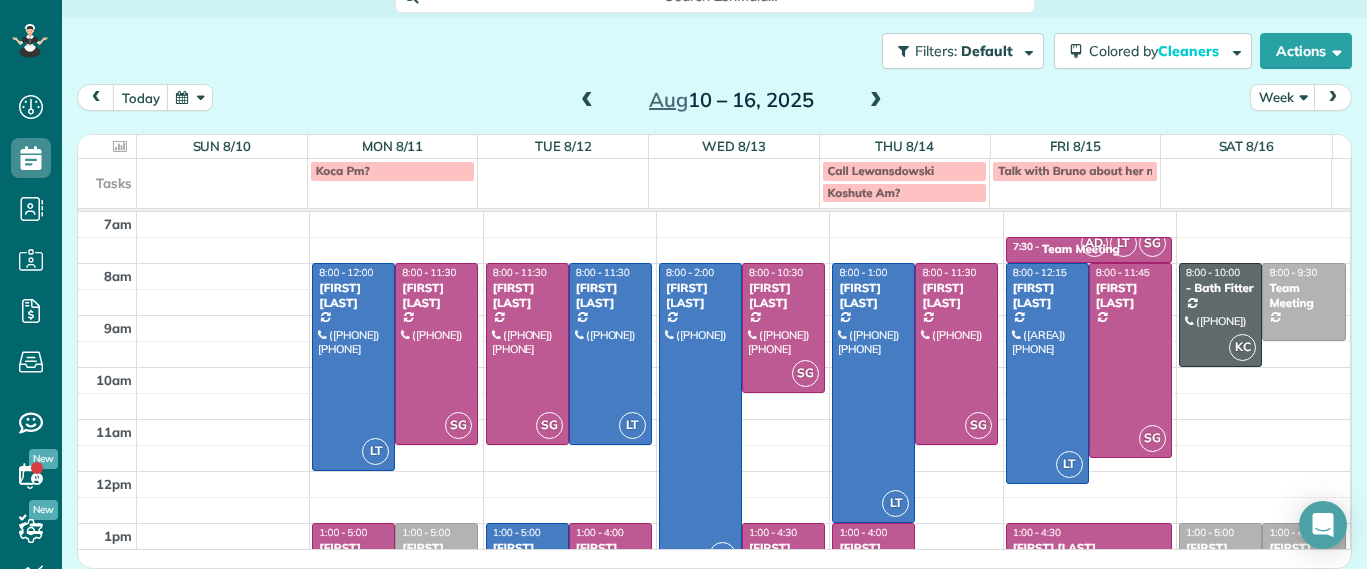 click at bounding box center (587, 101) 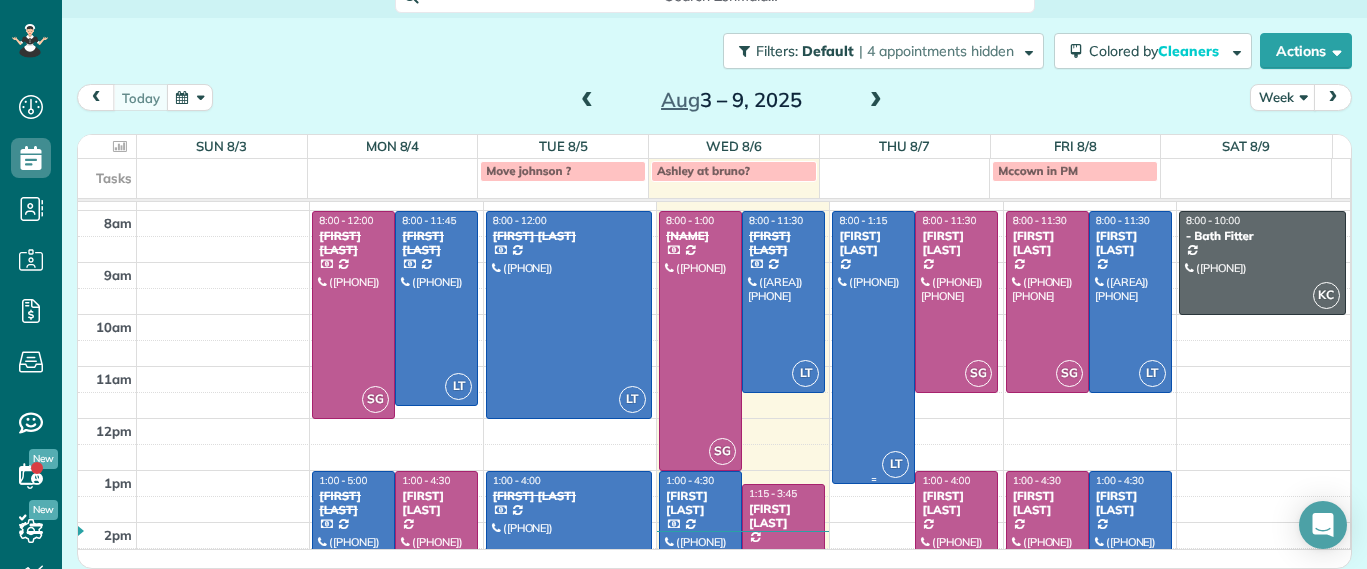 scroll, scrollTop: 0, scrollLeft: 0, axis: both 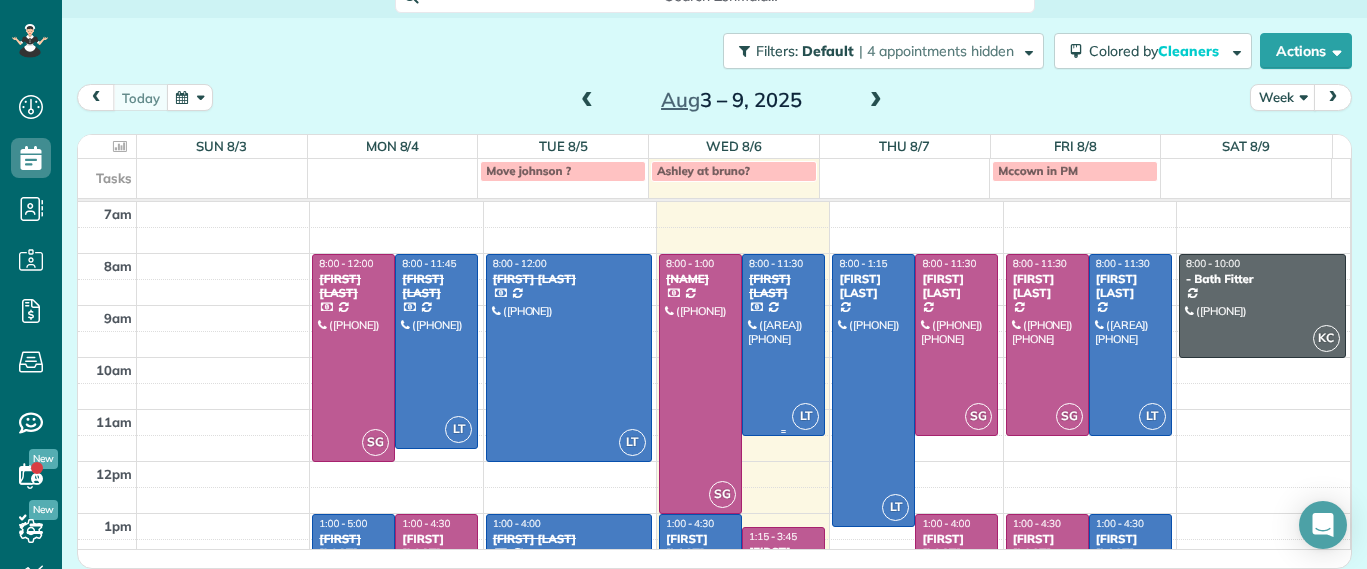 click at bounding box center [783, 345] 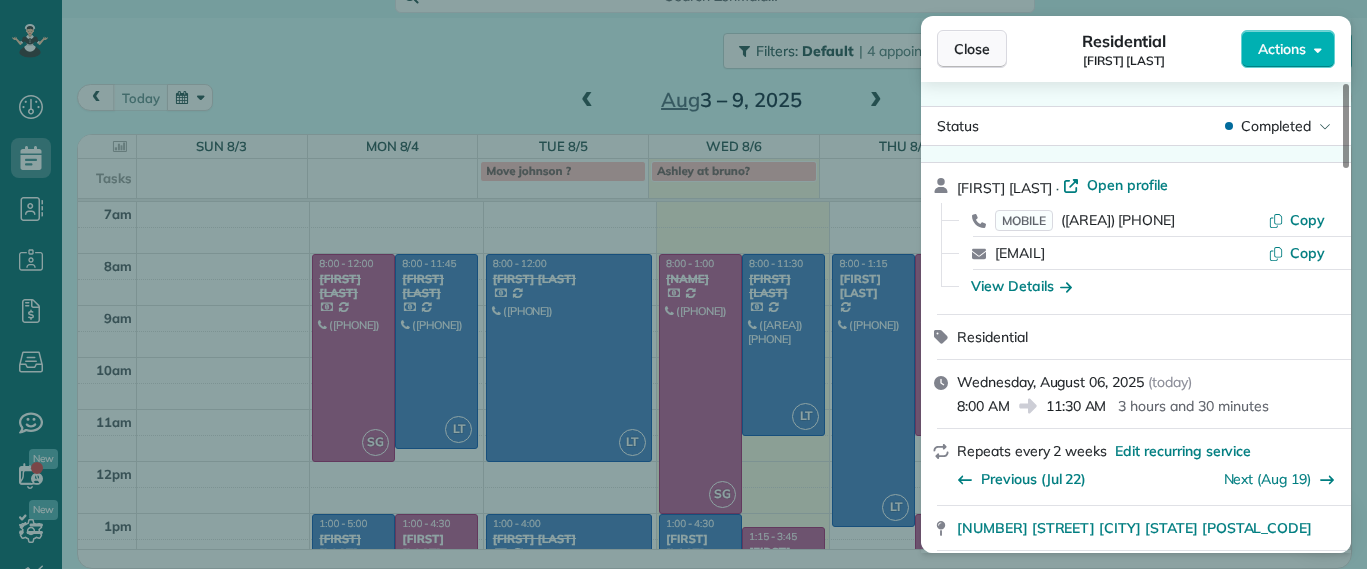 click on "Close" at bounding box center (972, 49) 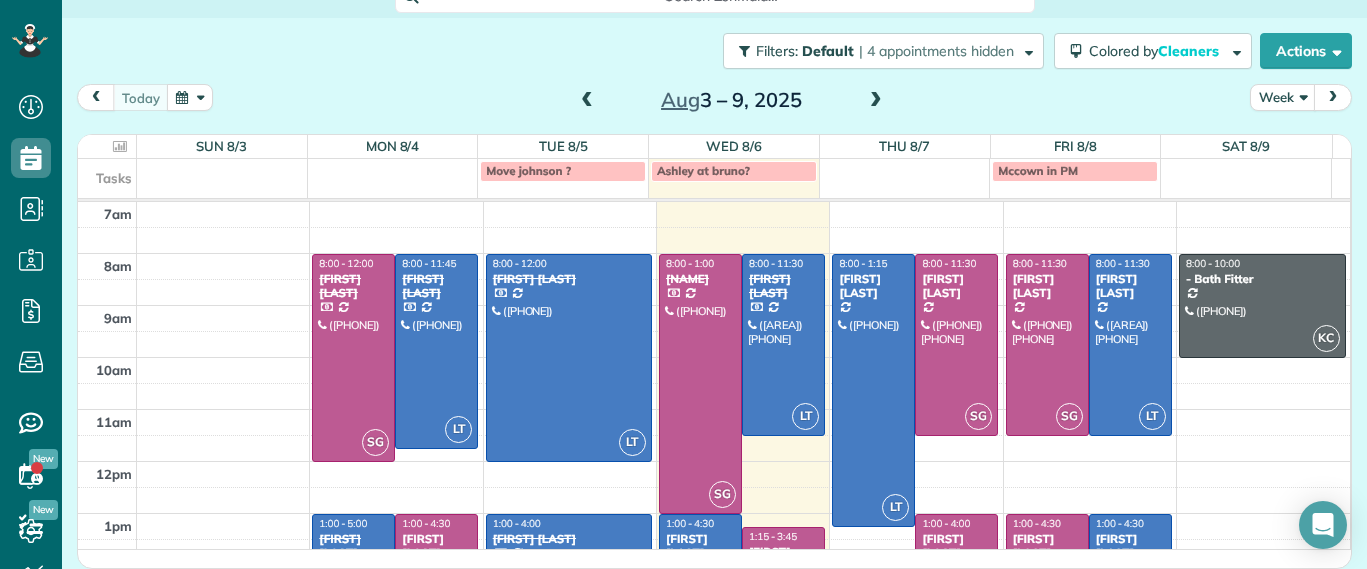 click at bounding box center (876, 101) 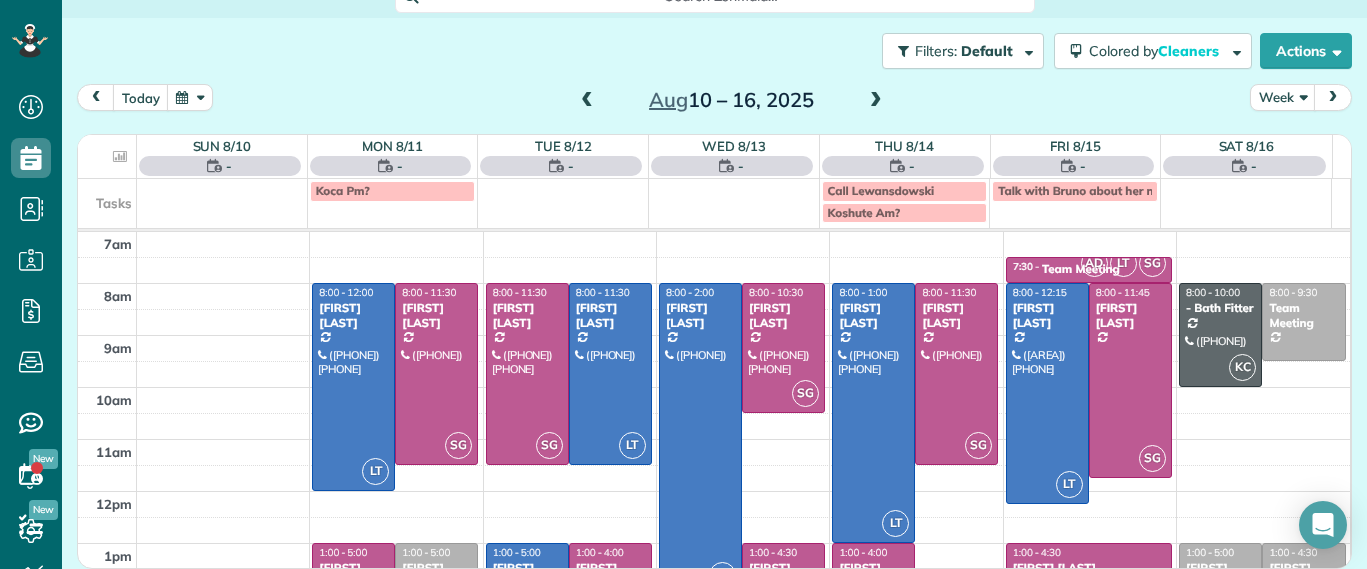 click at bounding box center (587, 101) 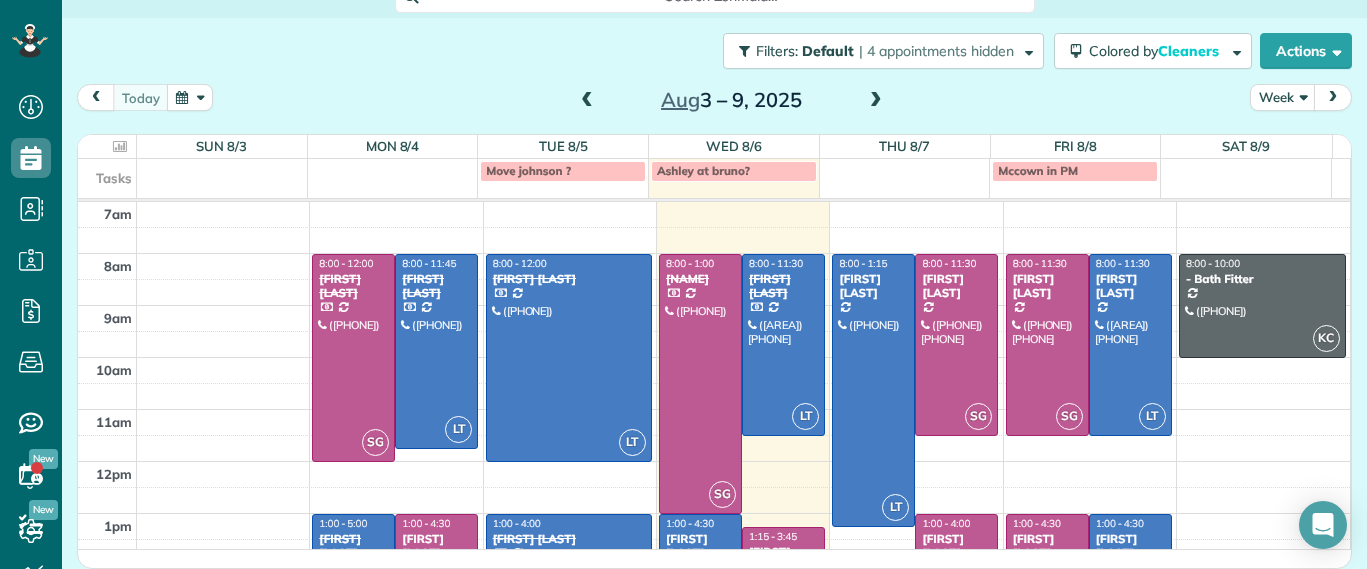 click at bounding box center (876, 101) 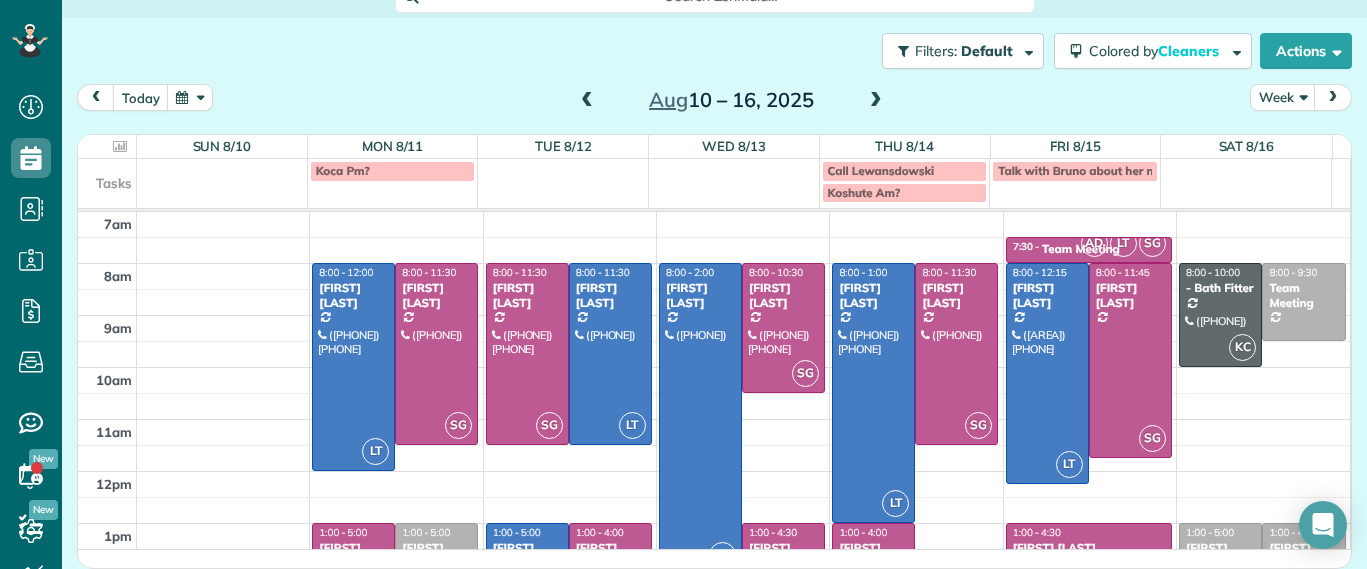 click at bounding box center [876, 101] 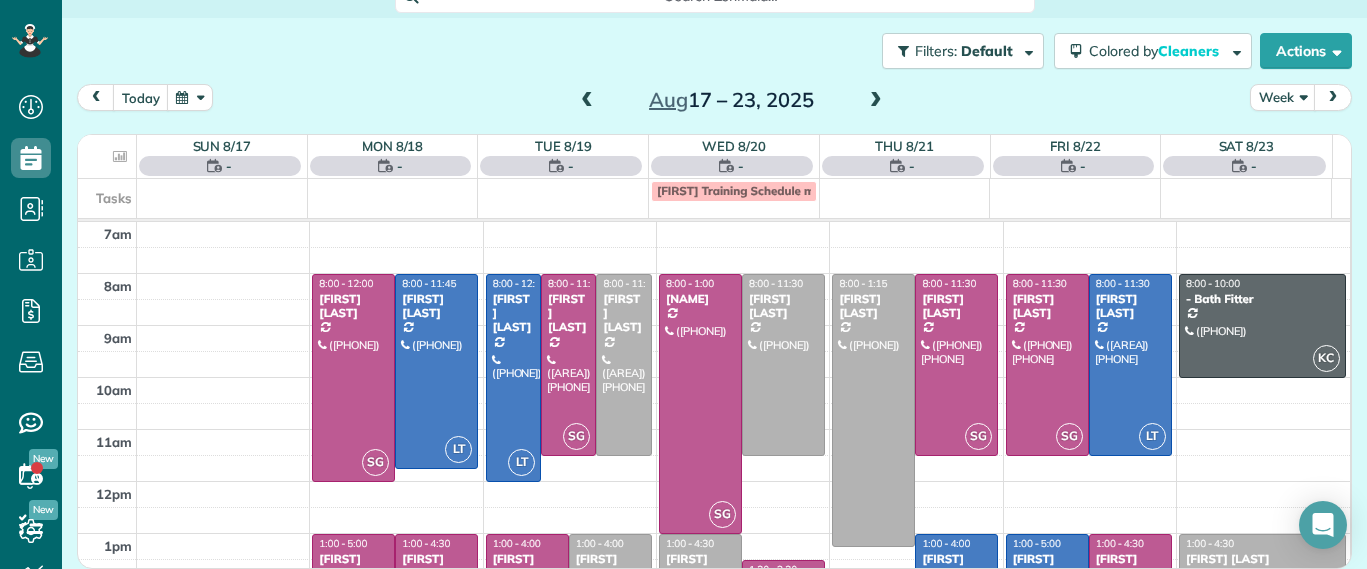 click at bounding box center (876, 101) 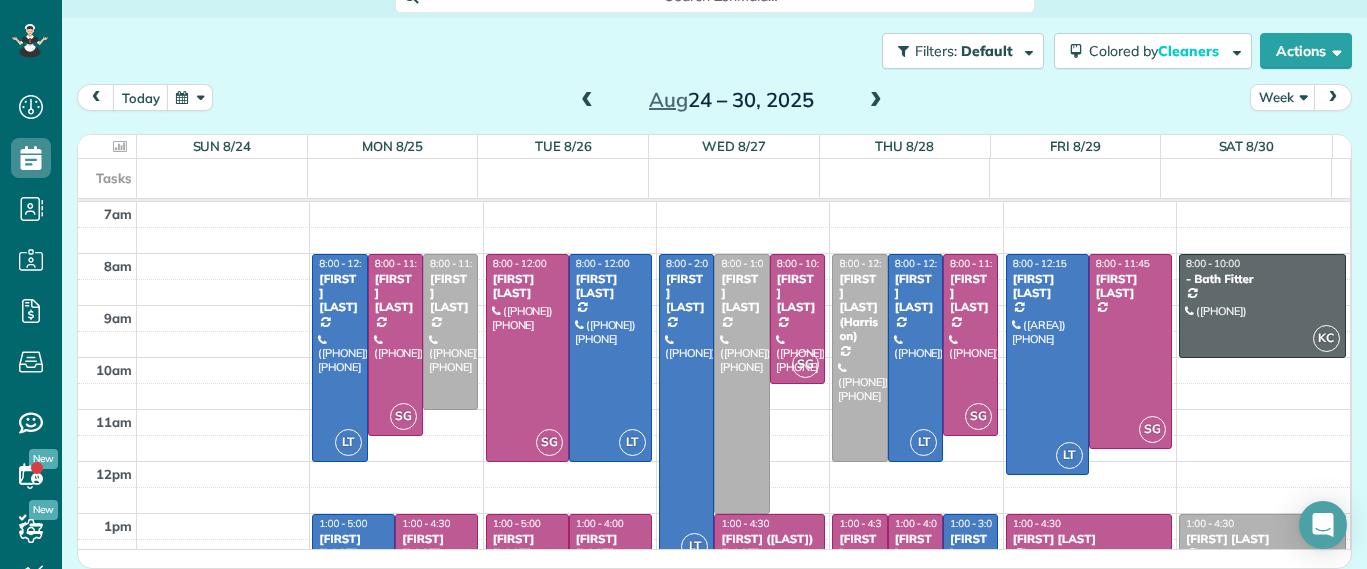 click at bounding box center [876, 101] 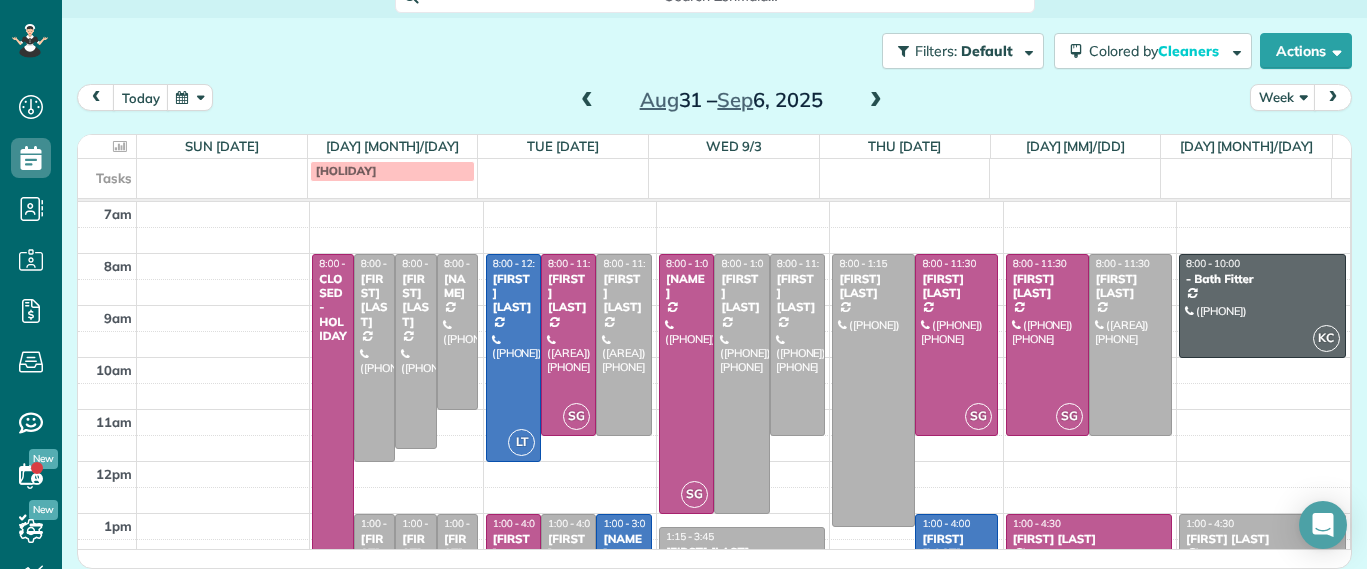 click at bounding box center [587, 101] 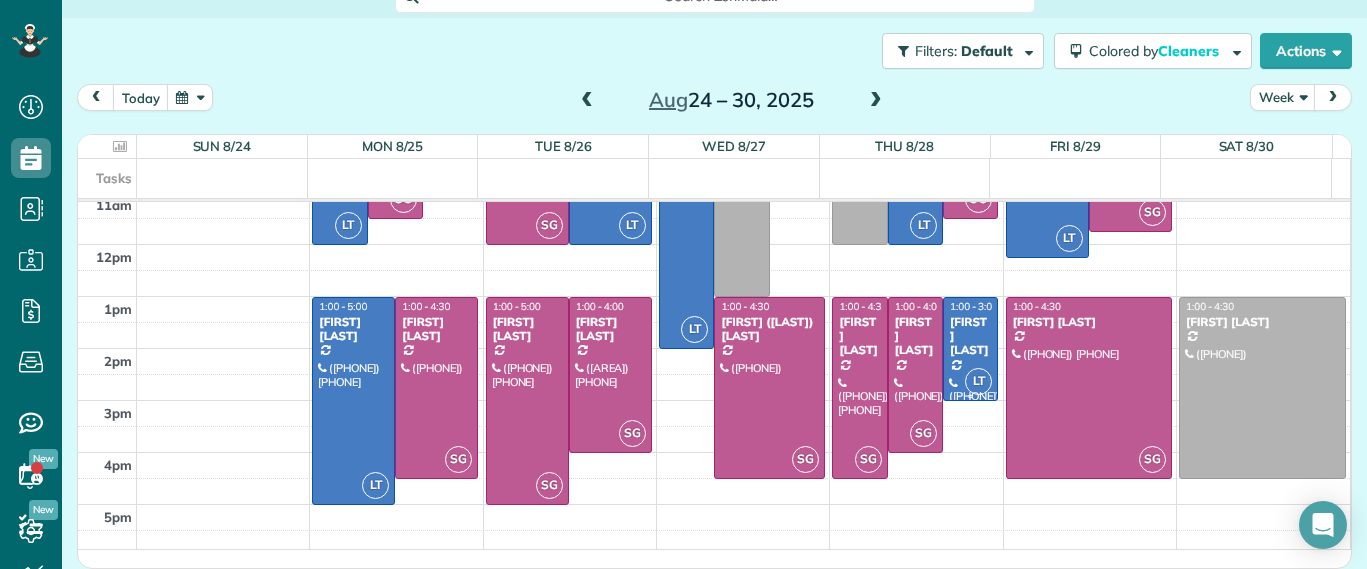 scroll, scrollTop: 224, scrollLeft: 0, axis: vertical 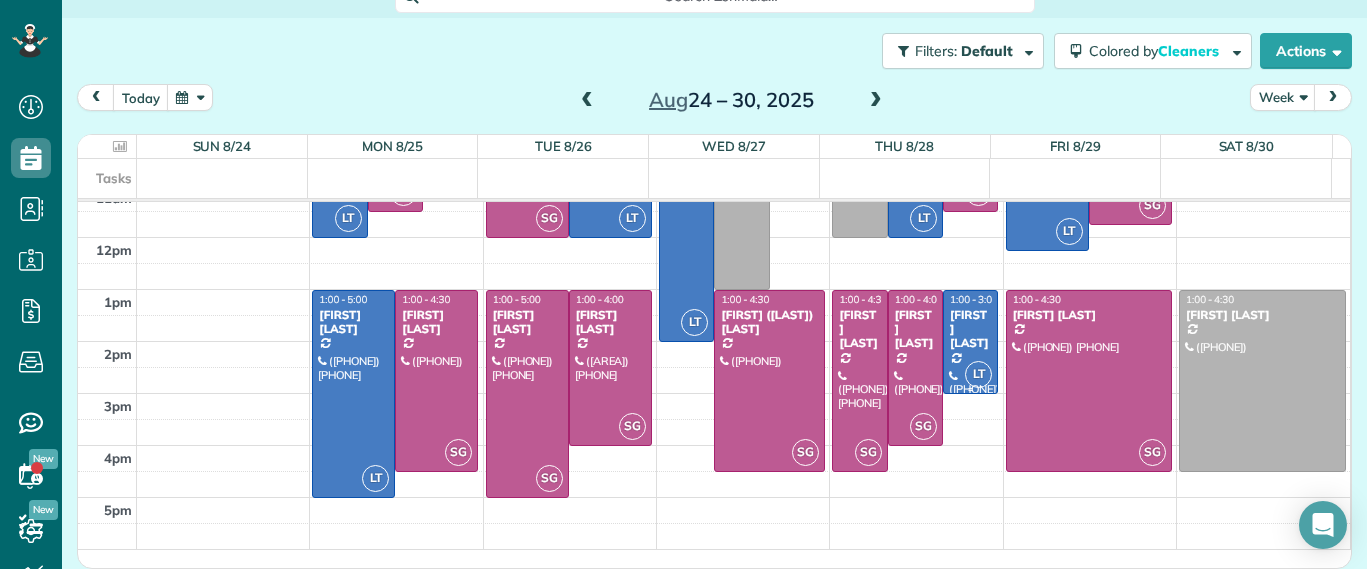 drag, startPoint x: 932, startPoint y: 342, endPoint x: 947, endPoint y: 347, distance: 15.811388 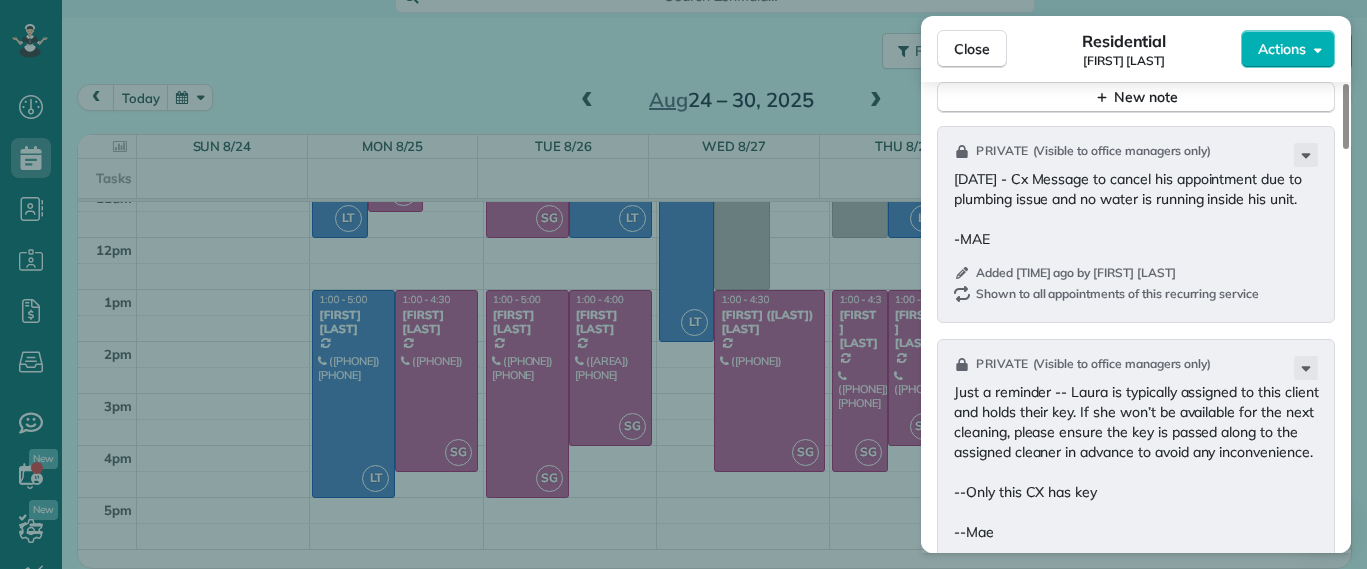 scroll, scrollTop: 1634, scrollLeft: 0, axis: vertical 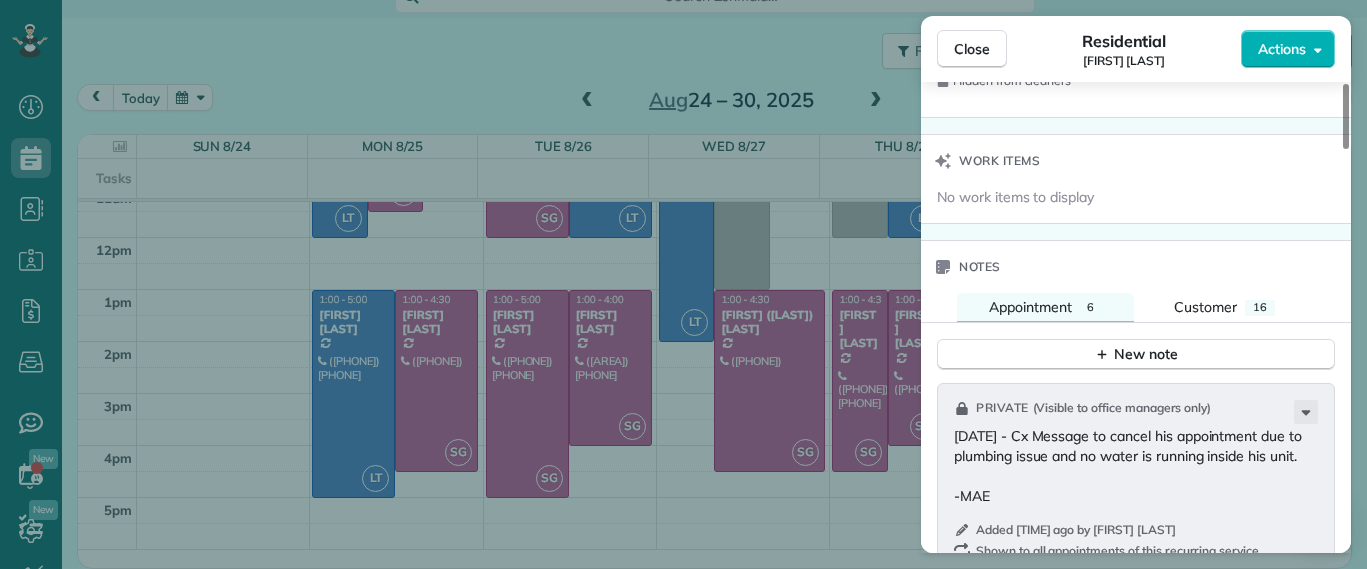 click on "Private ( Visible to office managers only ) [MM]/[DD]/[YY] - Cx Message to cancel his appointment due to plumbing issue and no water is running inside his unit.
-MAE Added [TIME] ago by [FIRST] [LAST] Shown to all appointments of this recurring service Private ( Visible to office managers only ) Just a reminder -- [FIRST] is typically assigned to this client and holds their key. If she won’t be available for the next cleaning, please ensure the key is passed along to the assigned cleaner in advance to avoid any inconvenience.
--Only this CX has key
--Mae Added [TIME] ago by [FIRST] [LAST] Shown to all appointments of this recurring service Private ( Visible to office managers only ) [MM]/[DD]/[YY]
Cx skipped this appointment since they were not available to reschedule in the morning due to a friend being in town. Cx was fine with skipping.
-EJ Added  by [FIRST] [LAST] Shown to all appointments of this recurring service Private ( Visible to office managers only ) Added [YEAR] ago by [FIRST] [LAST] Private ( ) Private ( )" at bounding box center (1136, 1056) 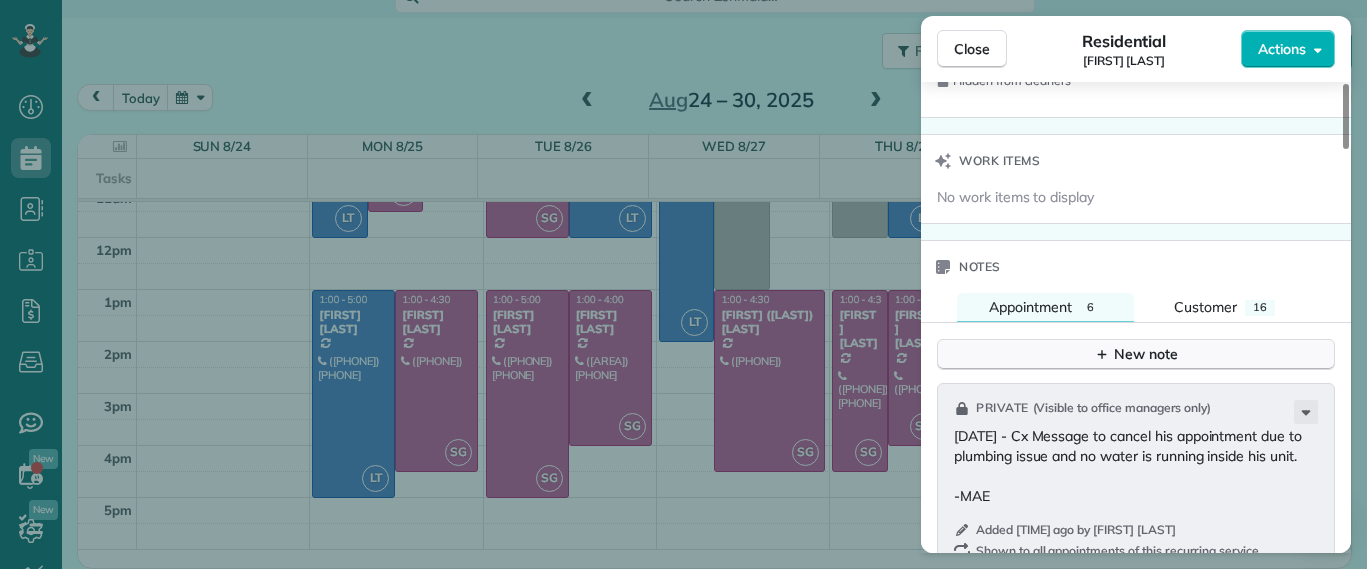 click 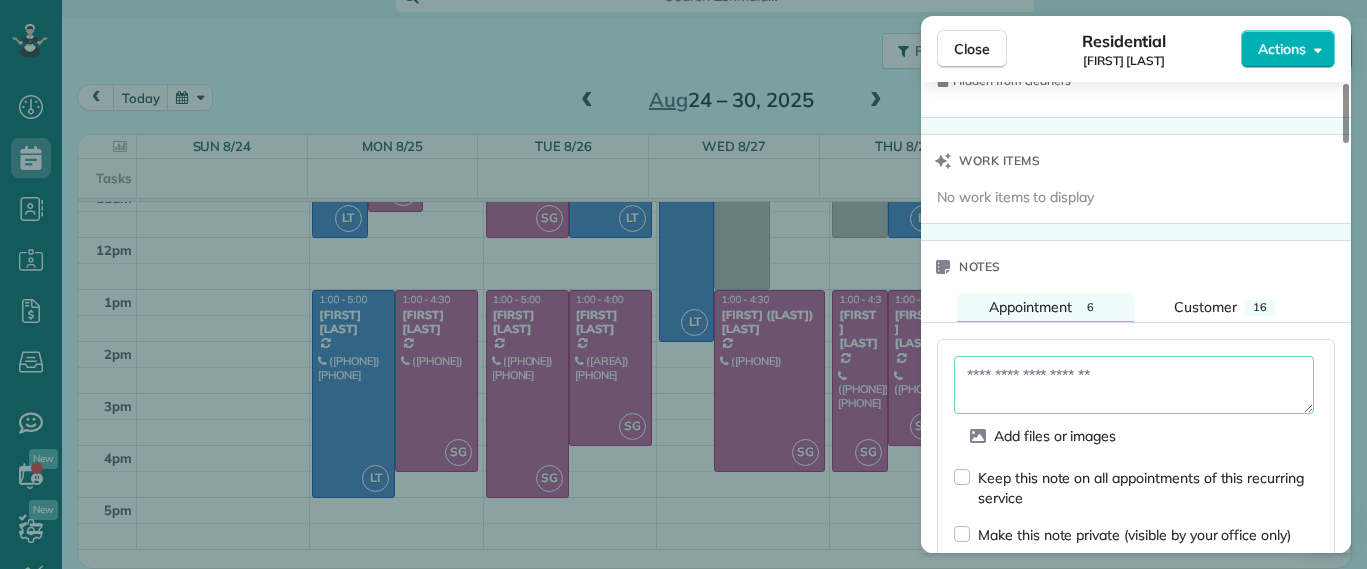 click at bounding box center (1134, 385) 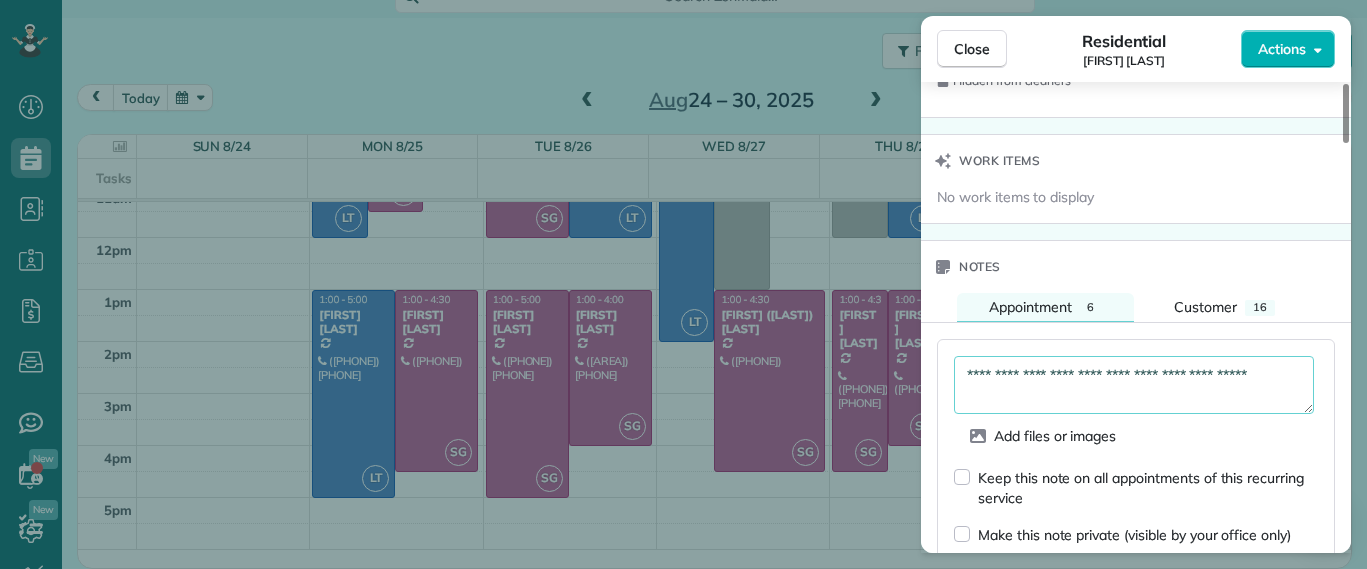 type on "**********" 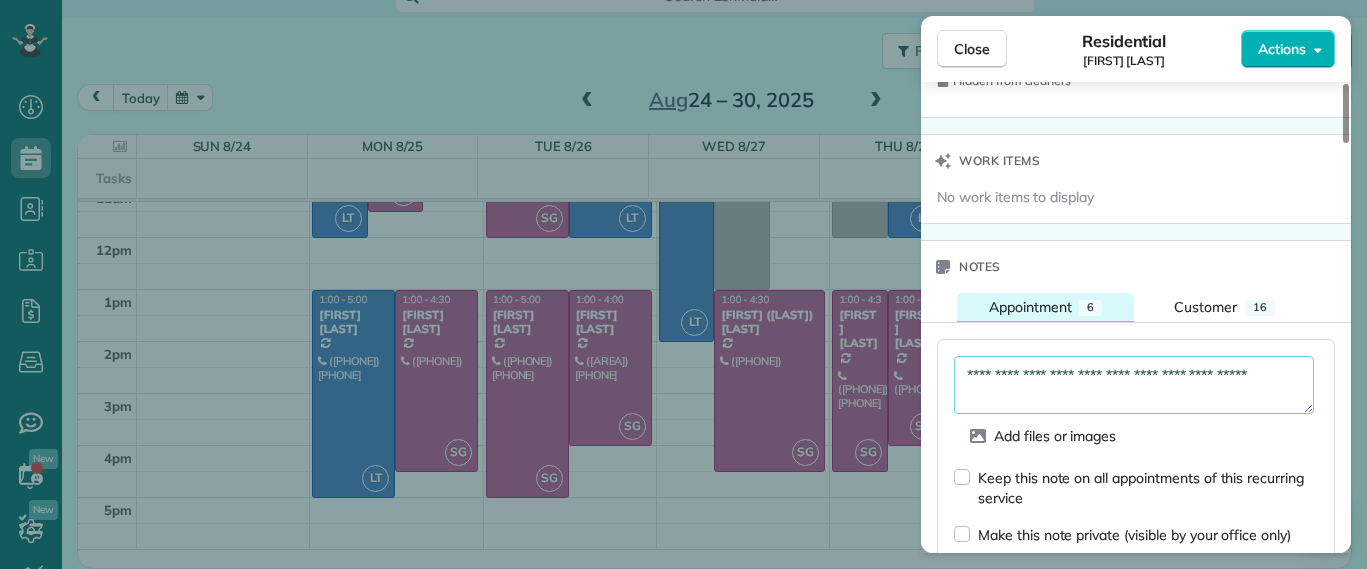 scroll, scrollTop: 1888, scrollLeft: 0, axis: vertical 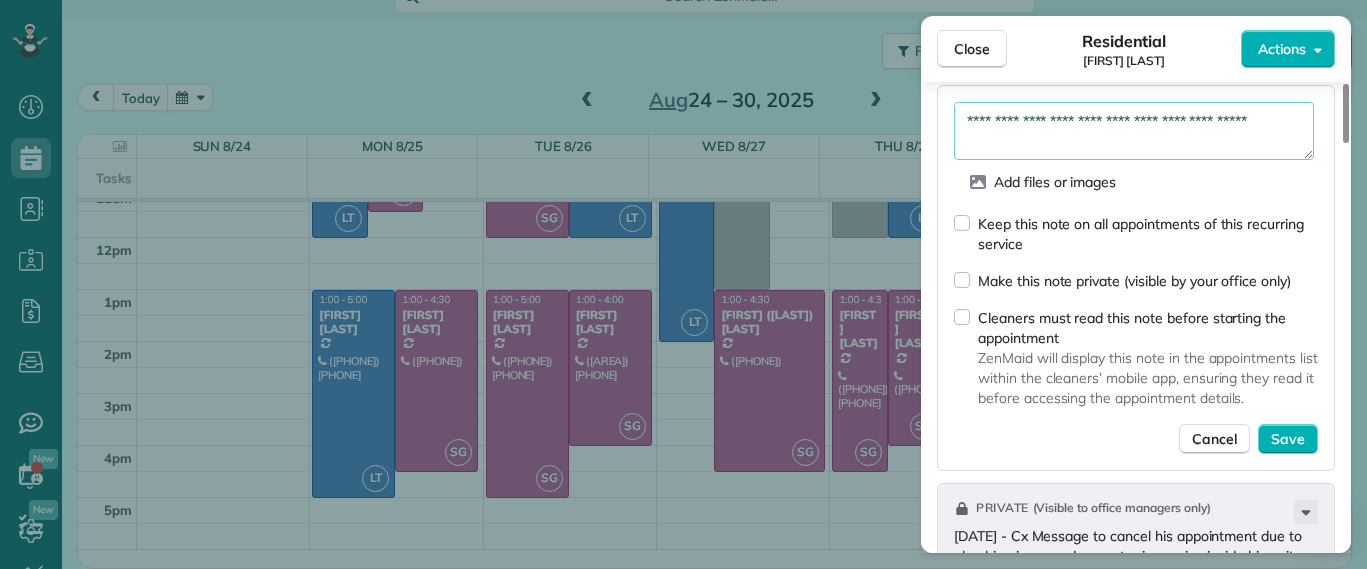 click on "Make this note private (visible by your office only)" at bounding box center [1134, 281] 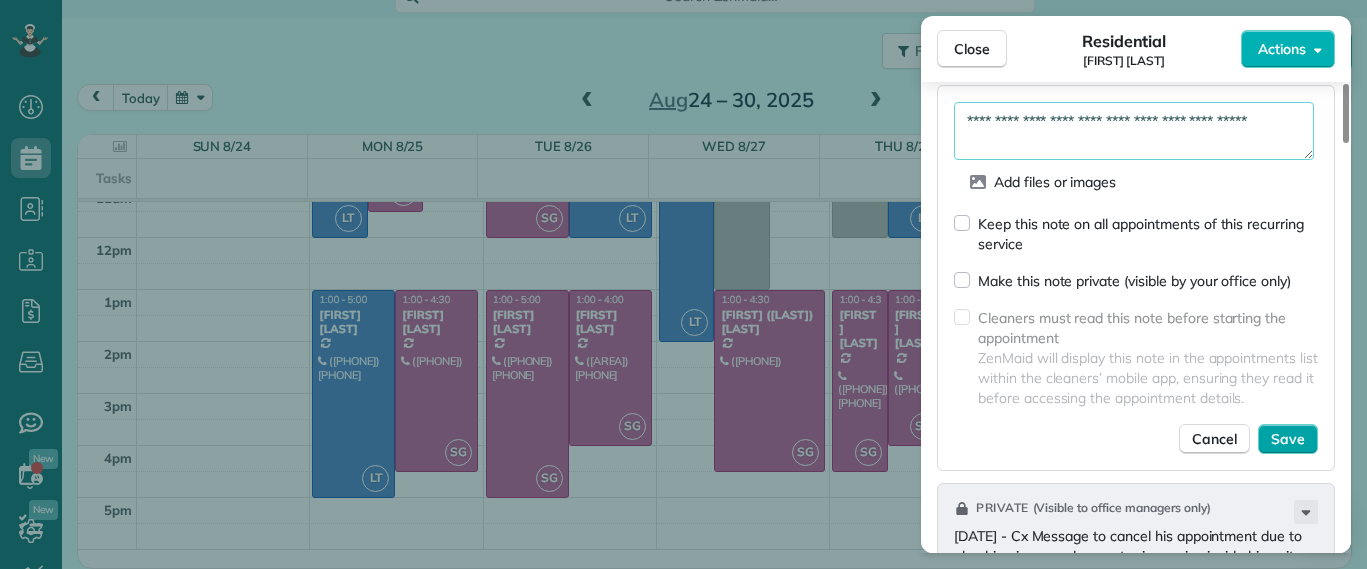 click on "Save" at bounding box center [1288, 439] 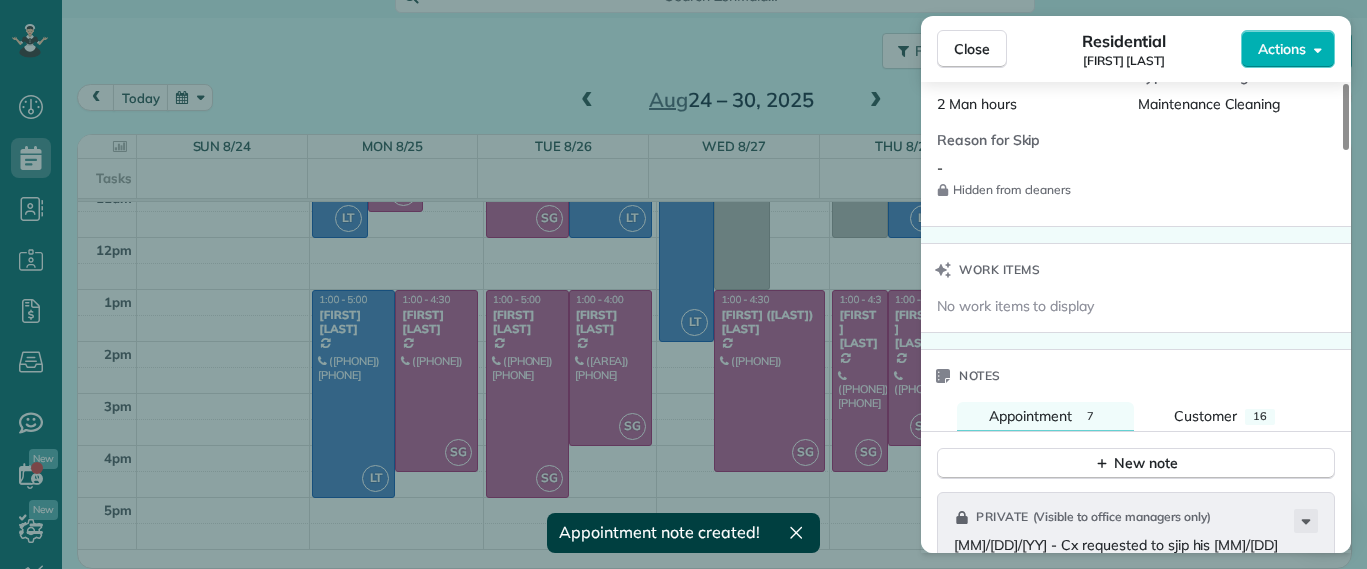 scroll, scrollTop: 1388, scrollLeft: 0, axis: vertical 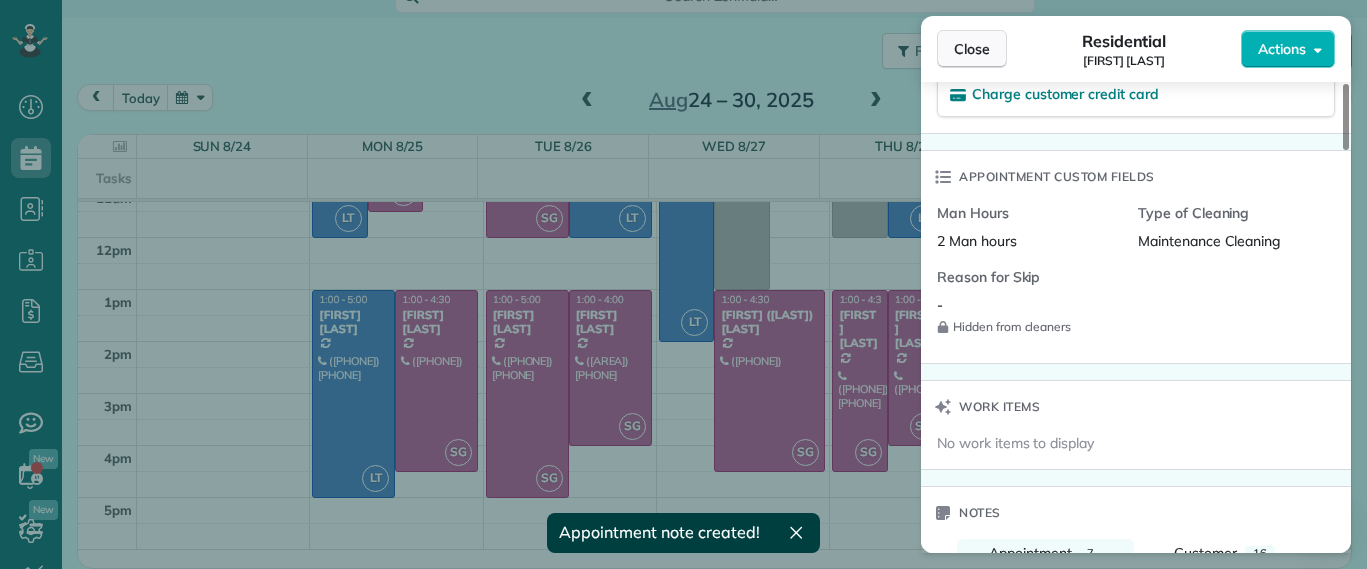 click on "Close" at bounding box center (972, 49) 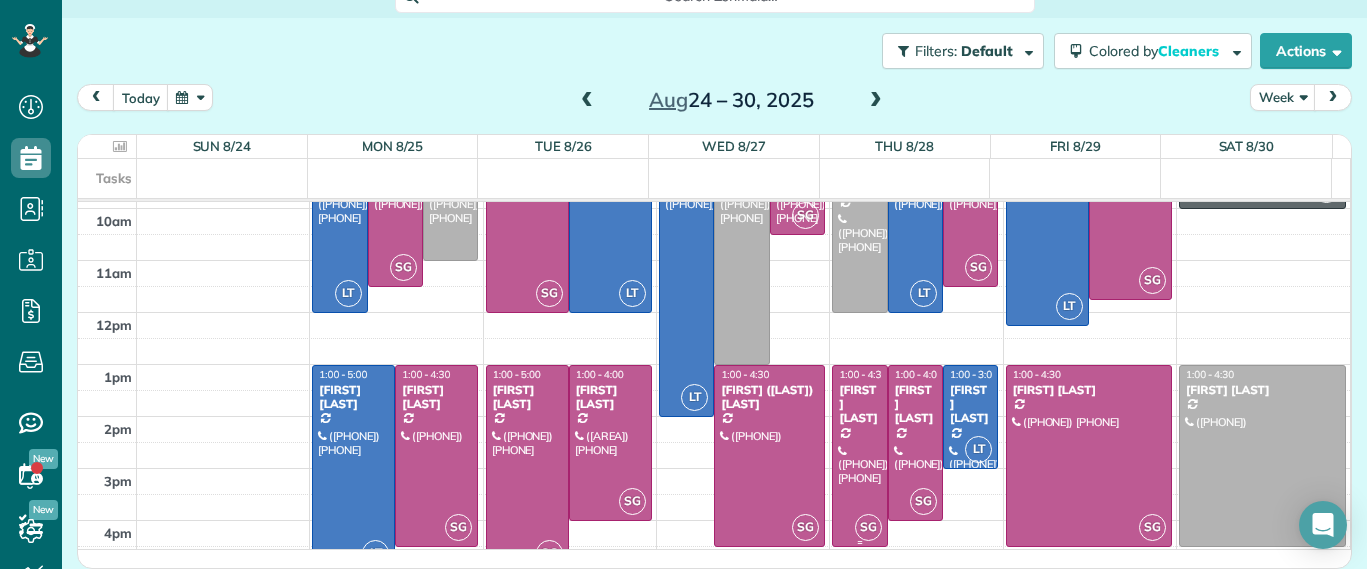scroll, scrollTop: 99, scrollLeft: 0, axis: vertical 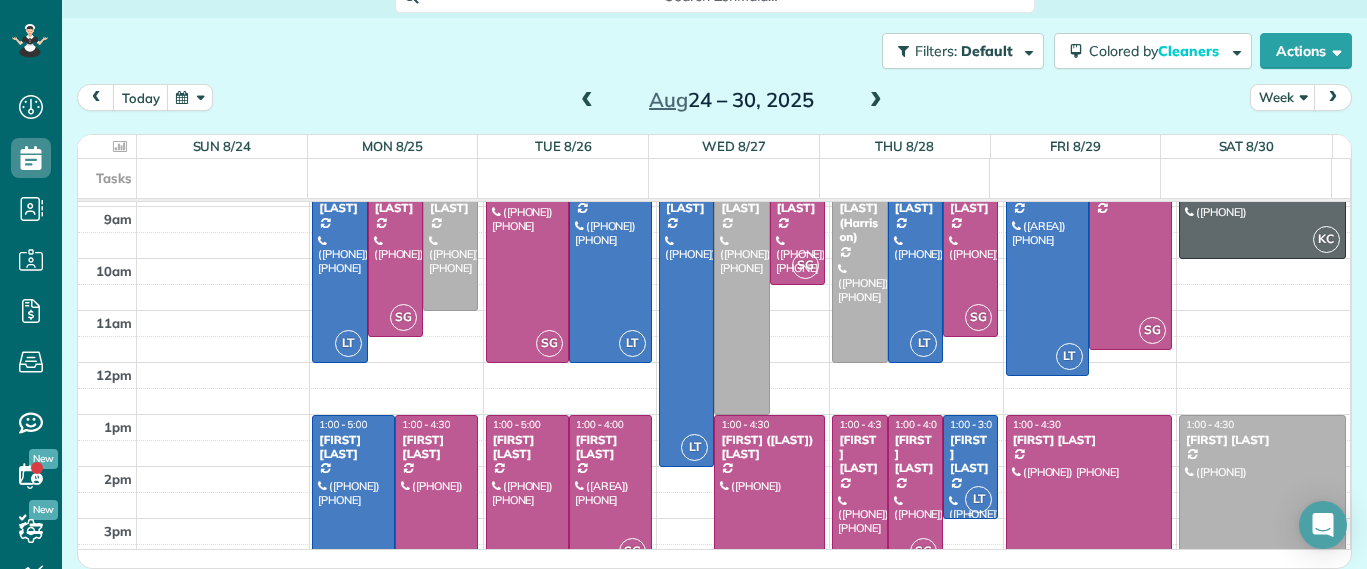 click on "[FIRST] [LAST]" at bounding box center (970, 454) 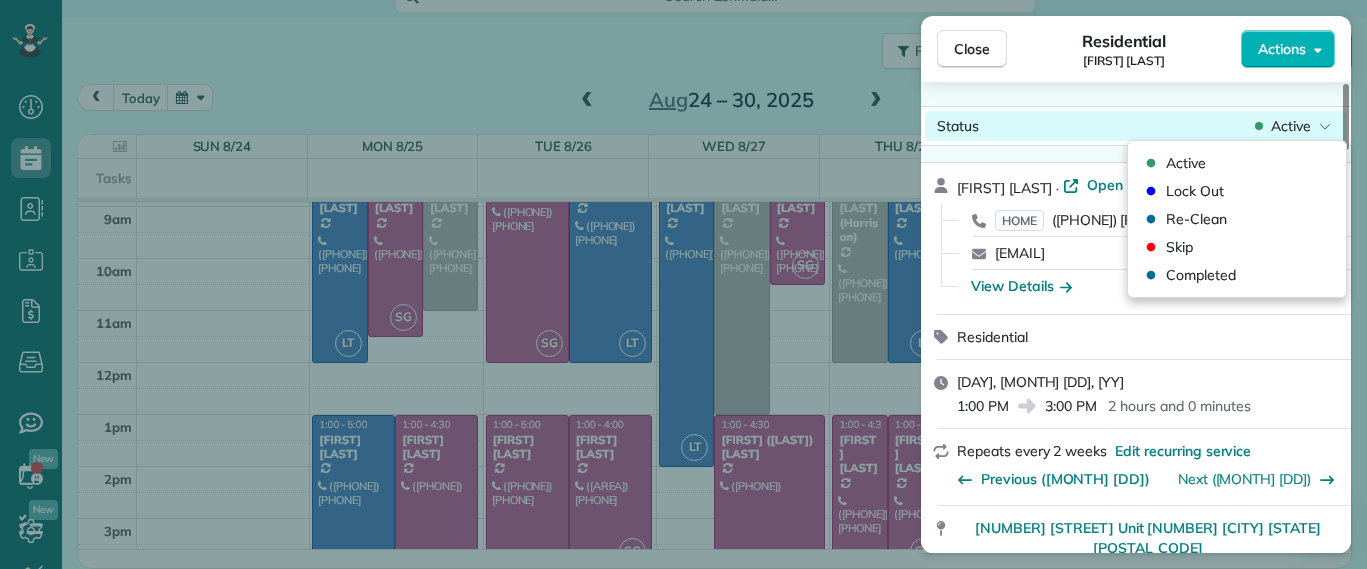 click on "Active" at bounding box center [1291, 126] 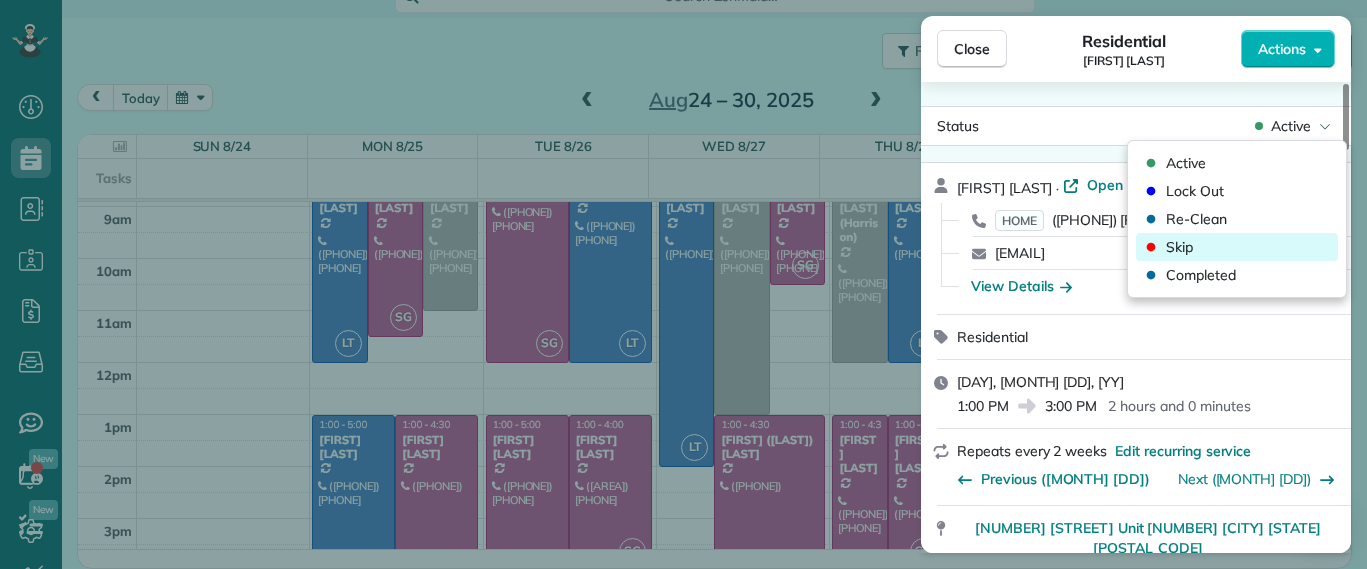 click on "Skip" at bounding box center [1237, 247] 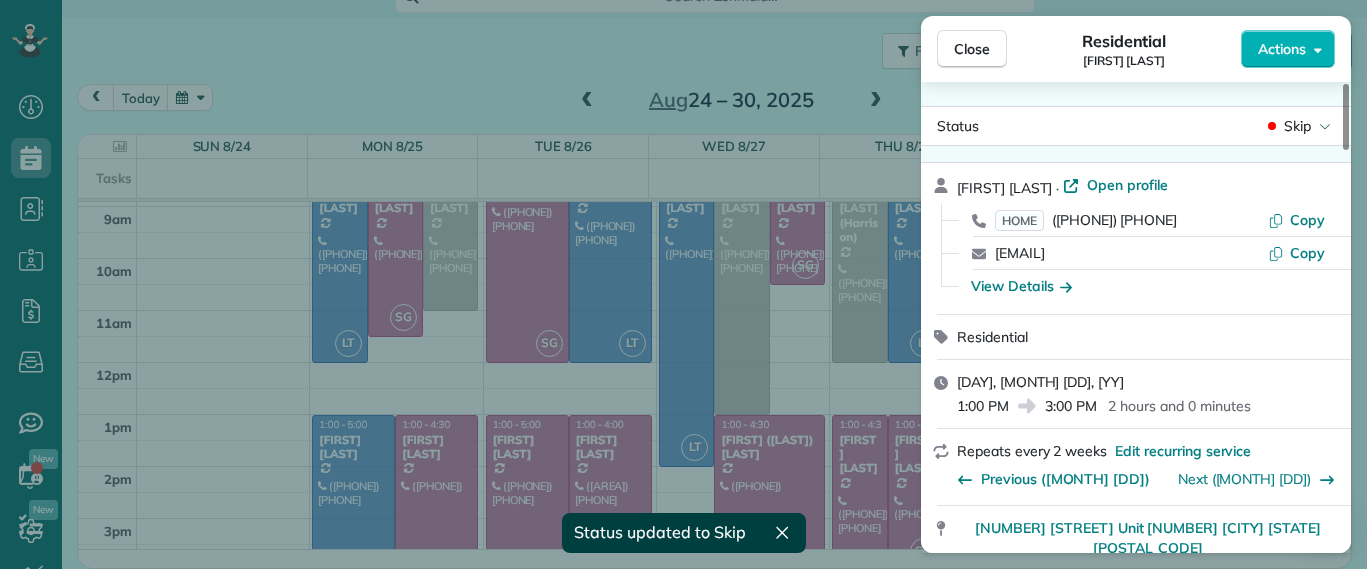 scroll, scrollTop: 24, scrollLeft: 0, axis: vertical 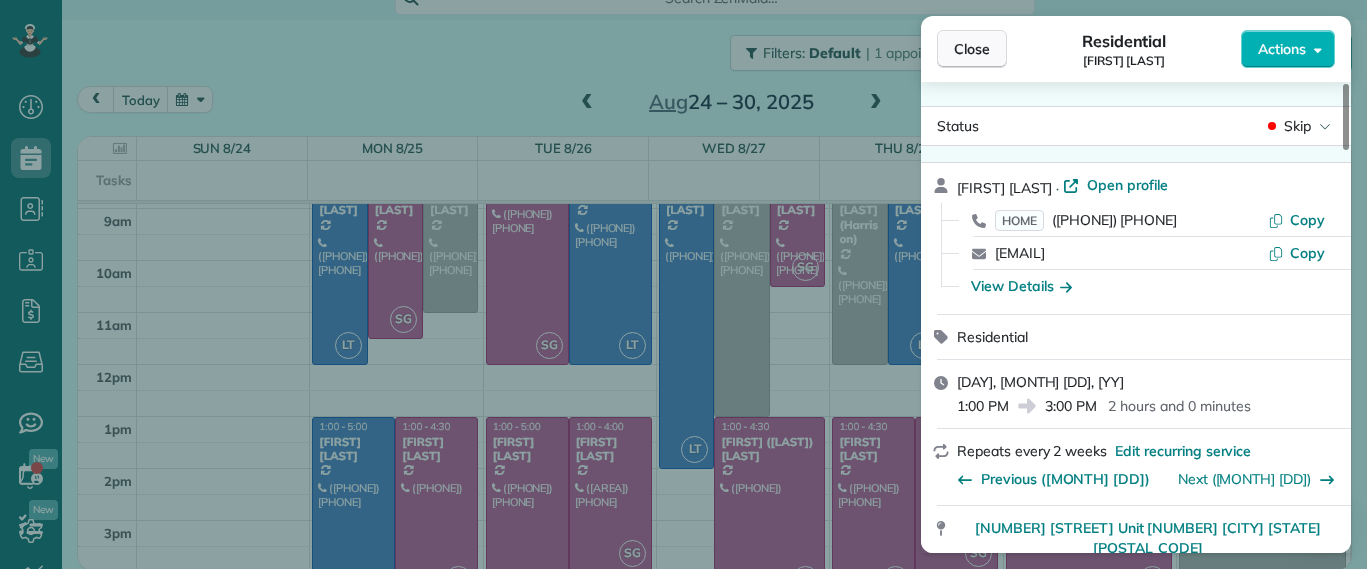 click on "Close" at bounding box center [972, 49] 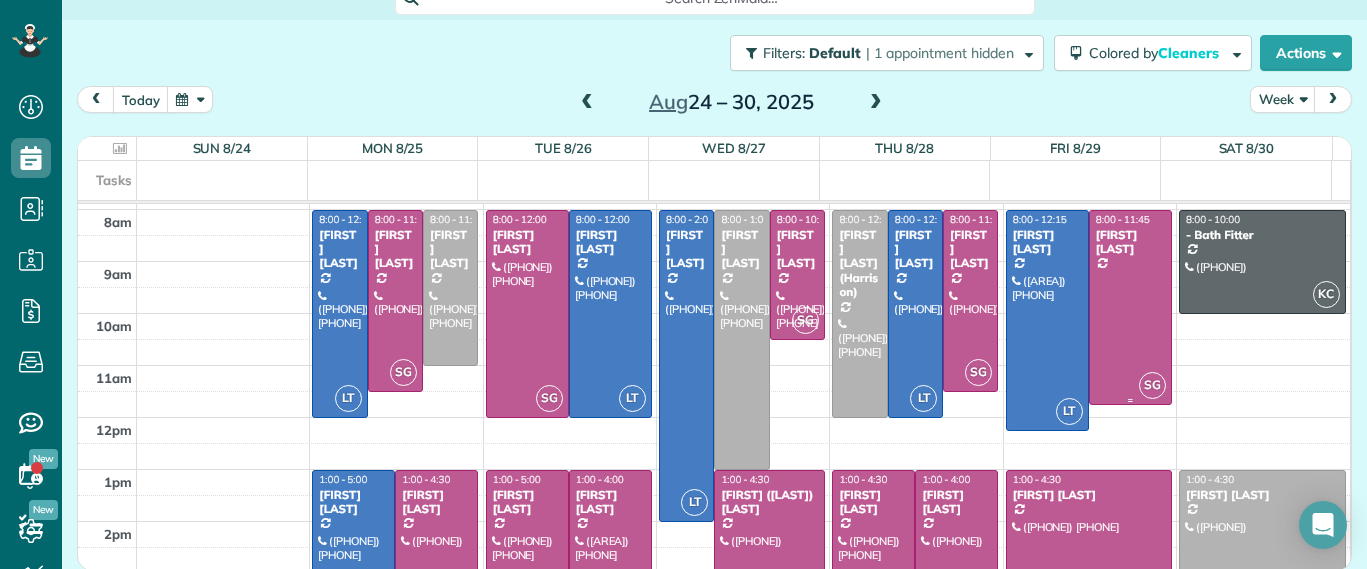 scroll, scrollTop: 0, scrollLeft: 0, axis: both 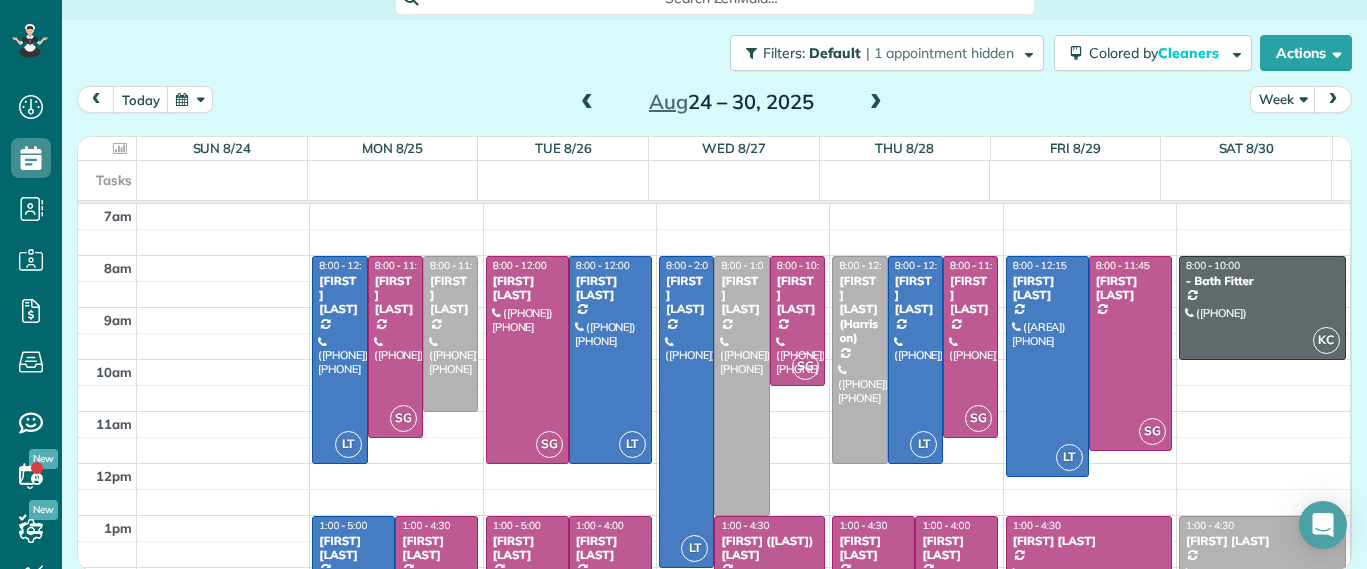 click at bounding box center [587, 103] 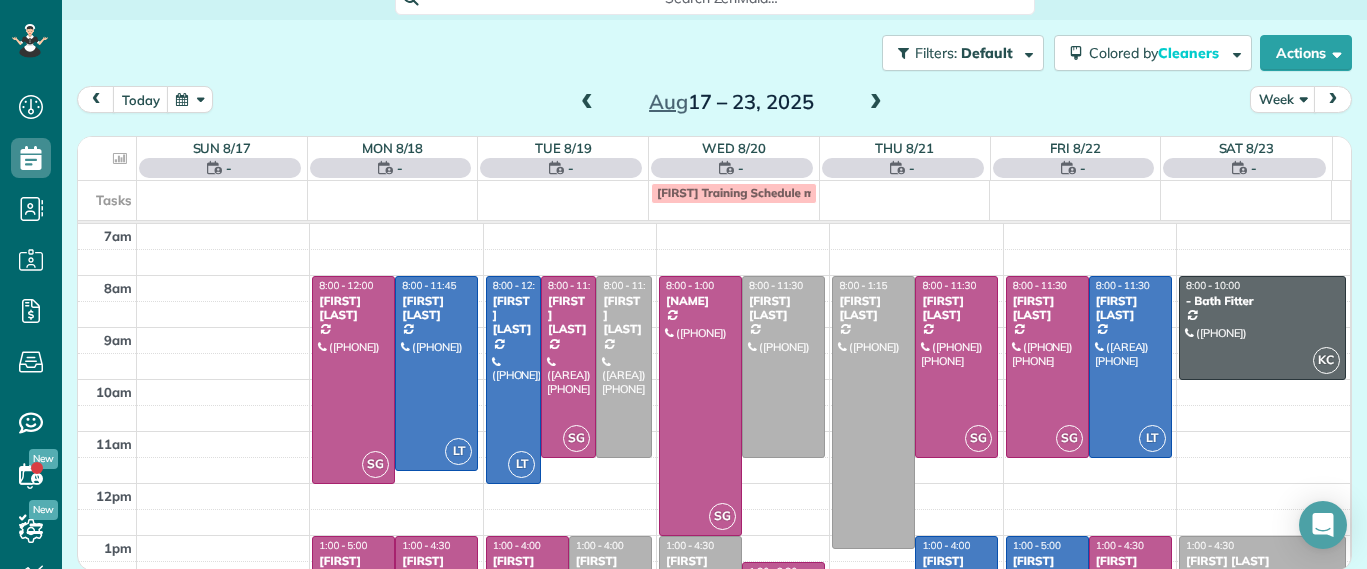 click at bounding box center (587, 103) 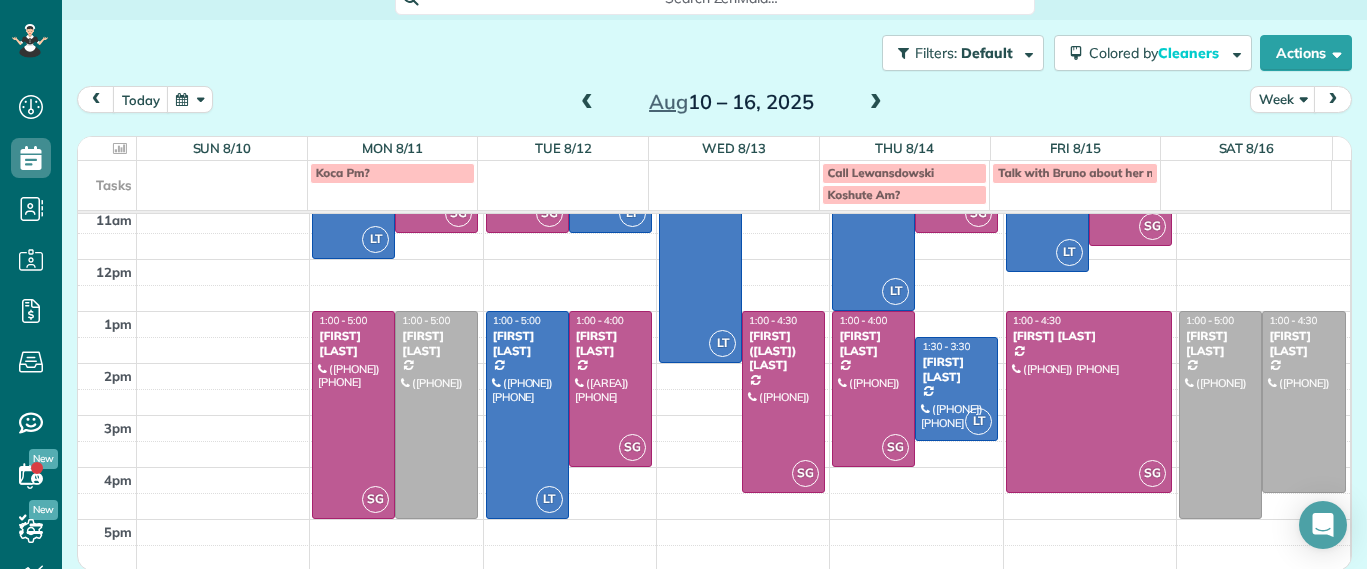 scroll, scrollTop: 0, scrollLeft: 0, axis: both 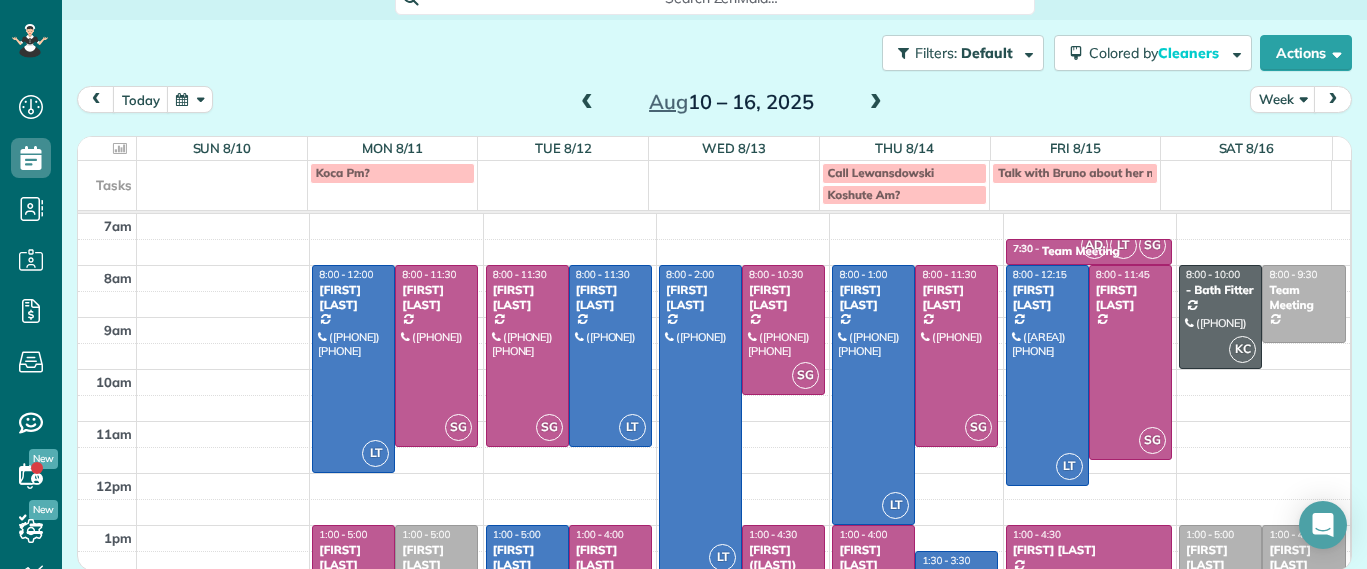 click on "today   Week Aug  10 – 16, 2025" at bounding box center (714, 104) 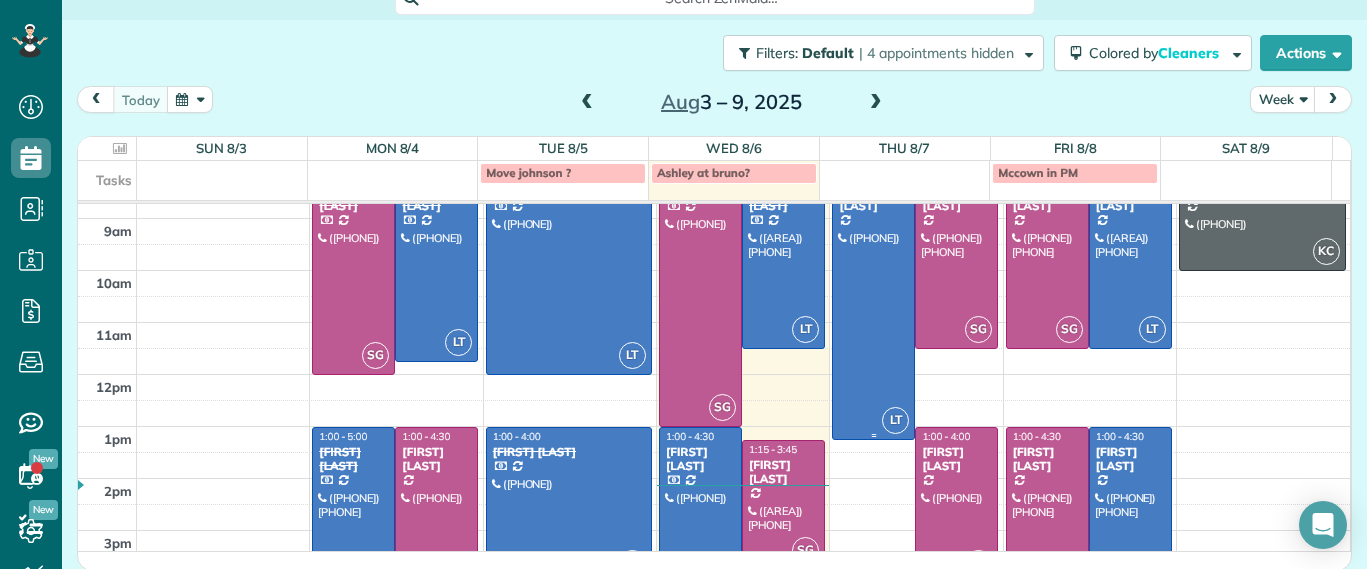 scroll, scrollTop: 225, scrollLeft: 0, axis: vertical 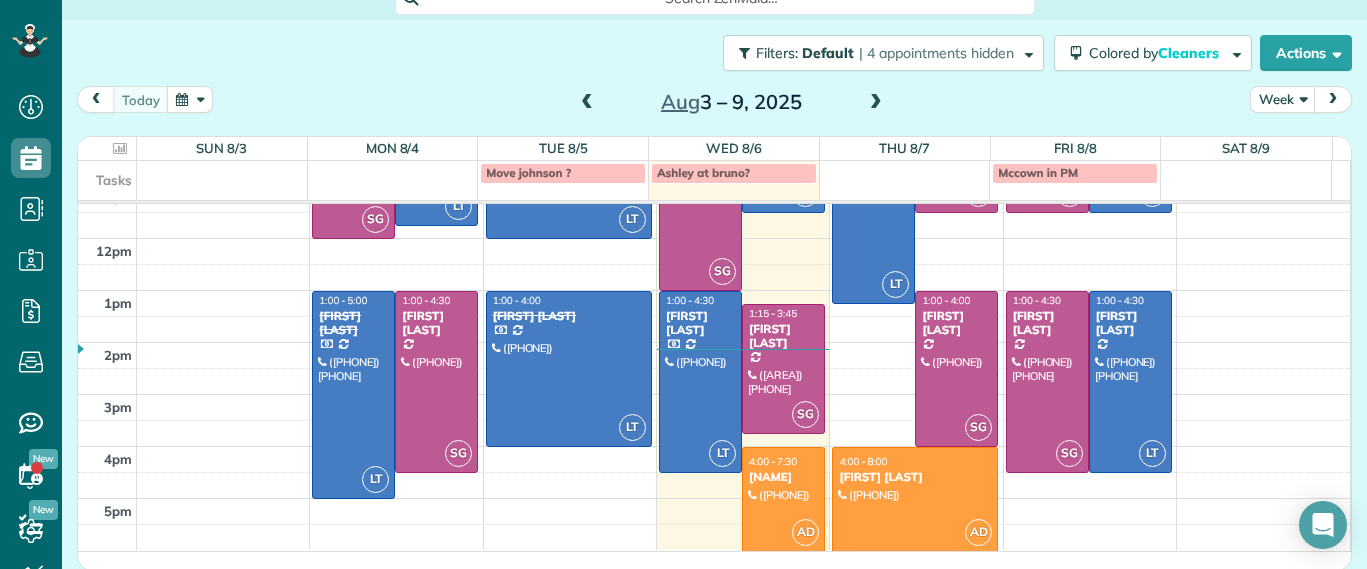 click on "[NAME]" at bounding box center (783, 477) 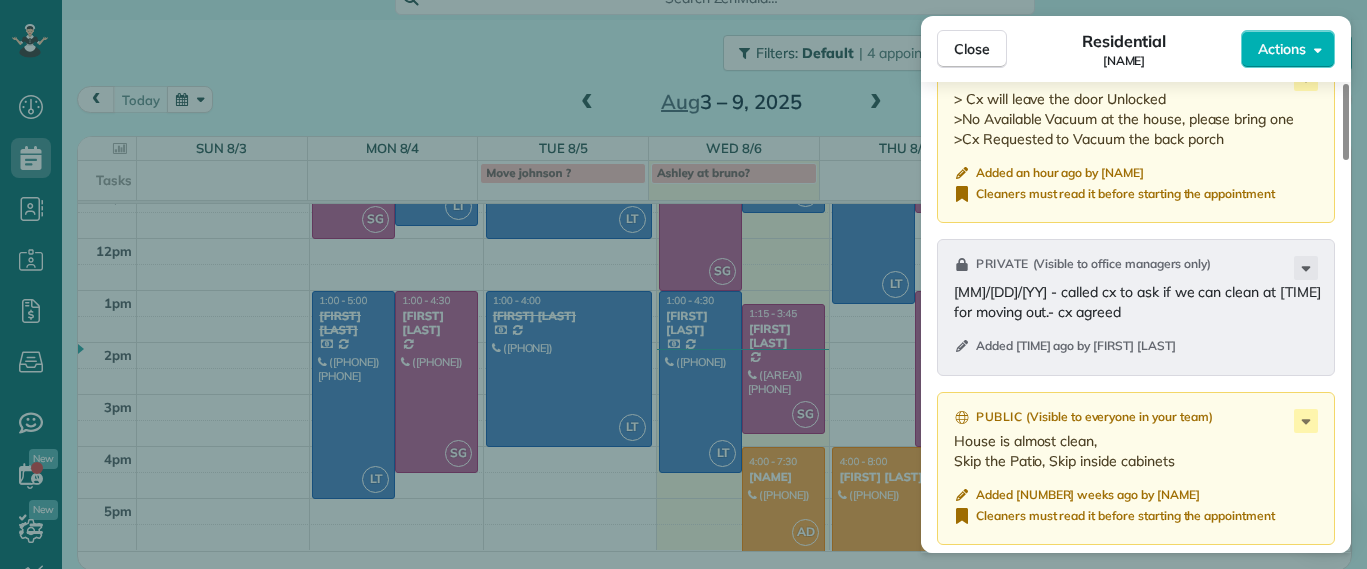 scroll, scrollTop: 1880, scrollLeft: 0, axis: vertical 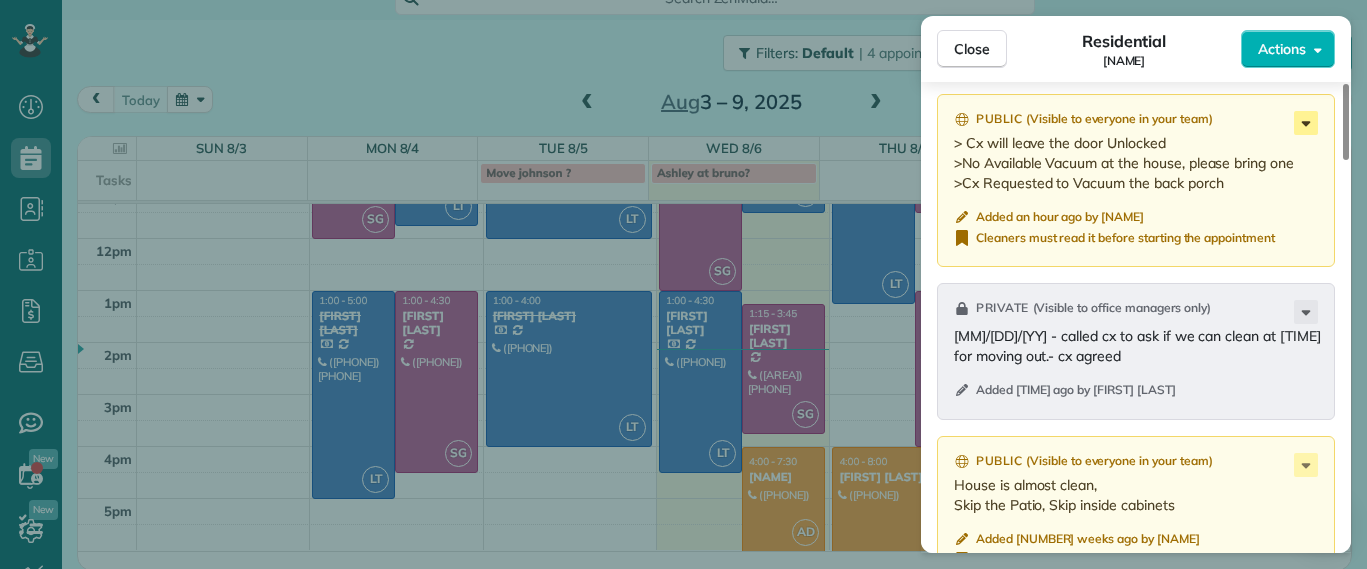 click on "Public ( Visible to everyone in your team ) > Cx will leave the door Unlocked
>No Available Vacuum at the house, please bring one
>Cx Requested to Vacuum the back porch Added an hour ago by [NAME] Cleaners must read it before starting the appointment" at bounding box center [1136, 180] 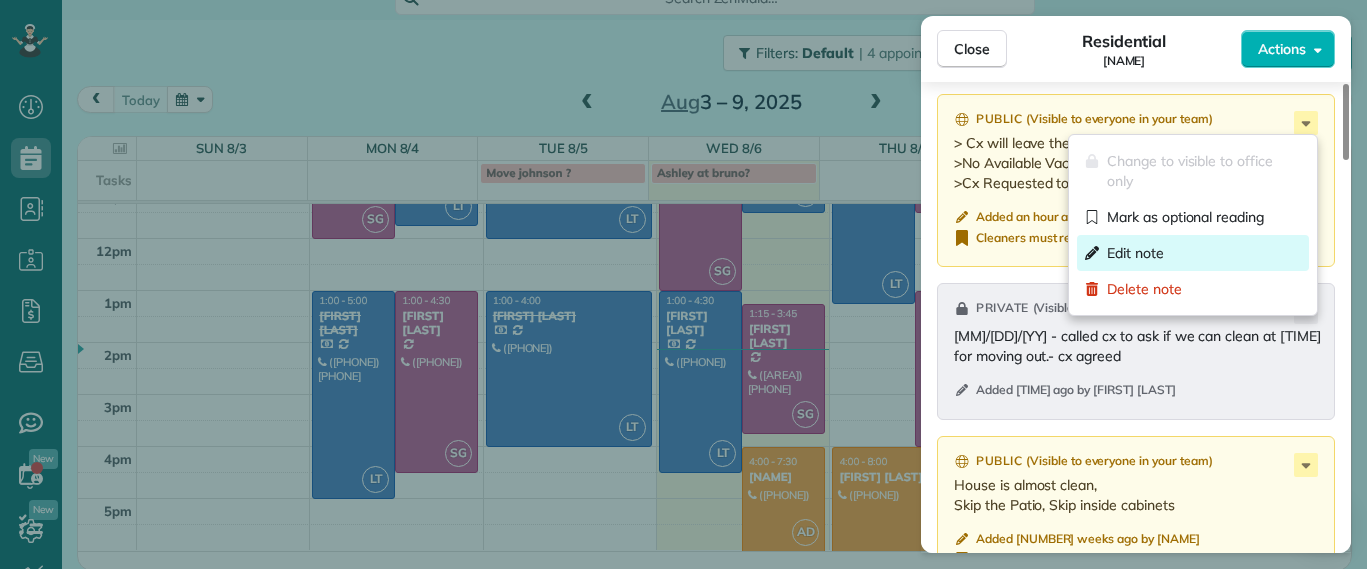 click on "Edit note" at bounding box center (1135, 253) 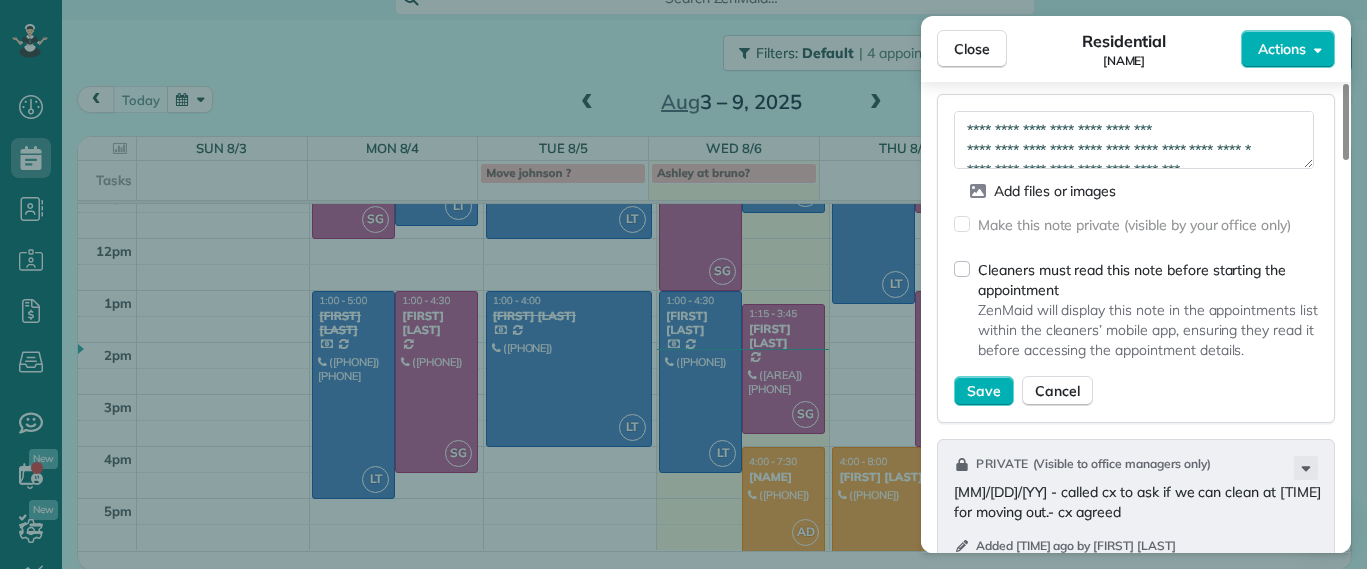 scroll, scrollTop: 40, scrollLeft: 0, axis: vertical 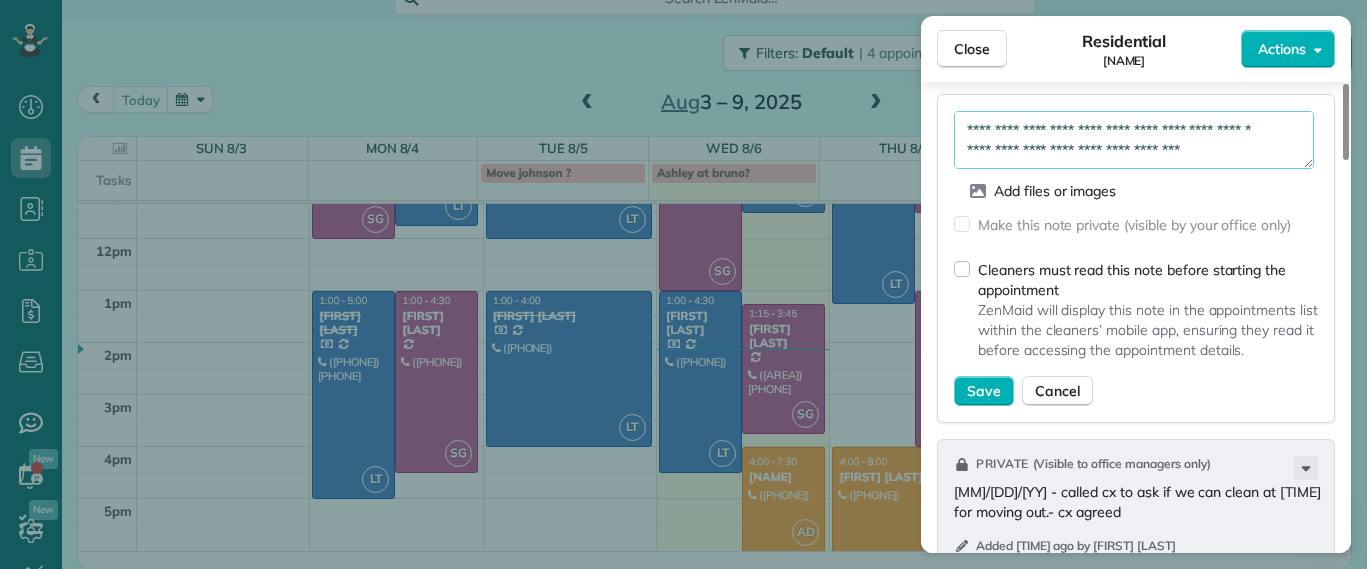 click on "**********" at bounding box center (1134, 140) 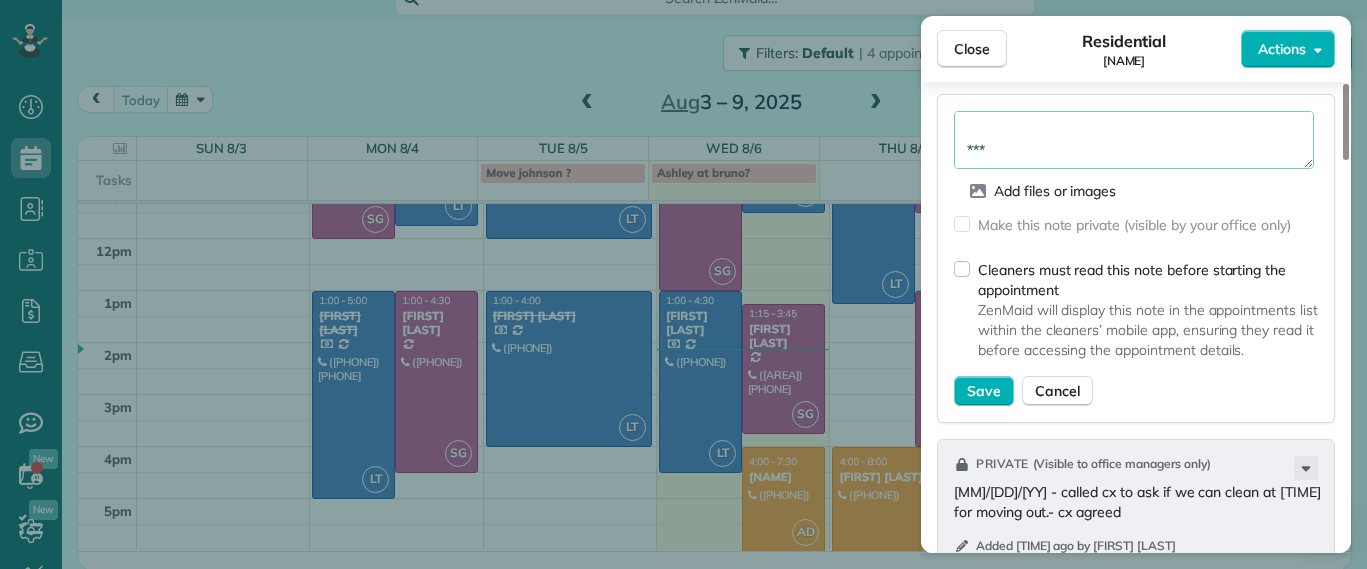 click on "**********" at bounding box center [1134, 140] 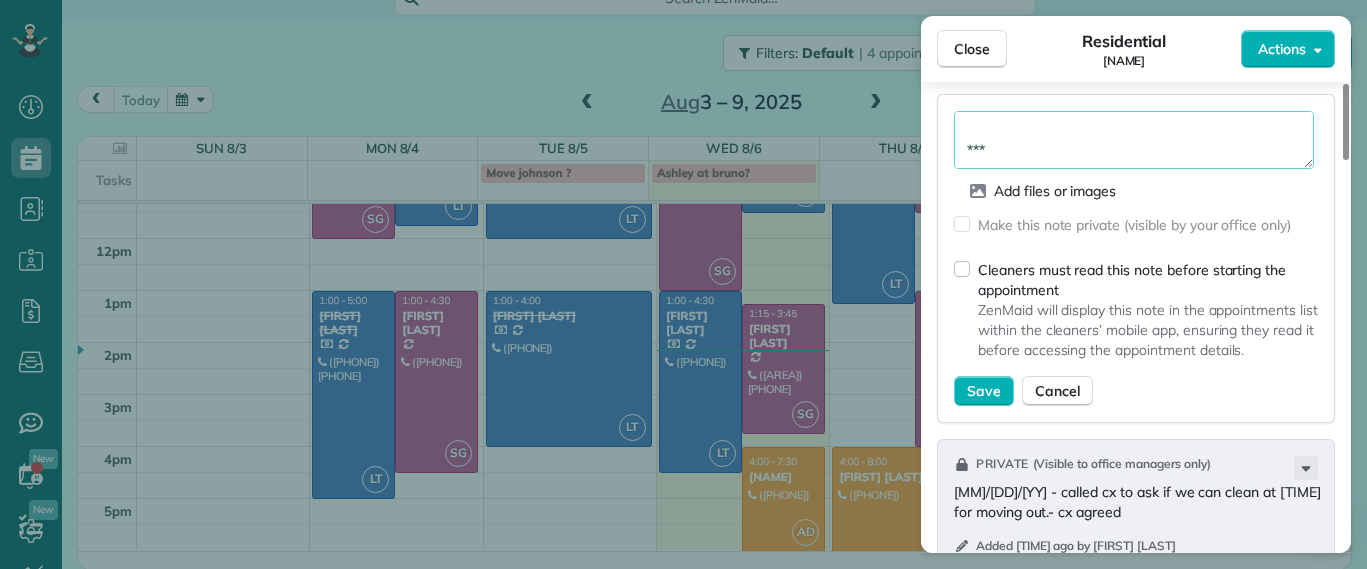 paste on "**********" 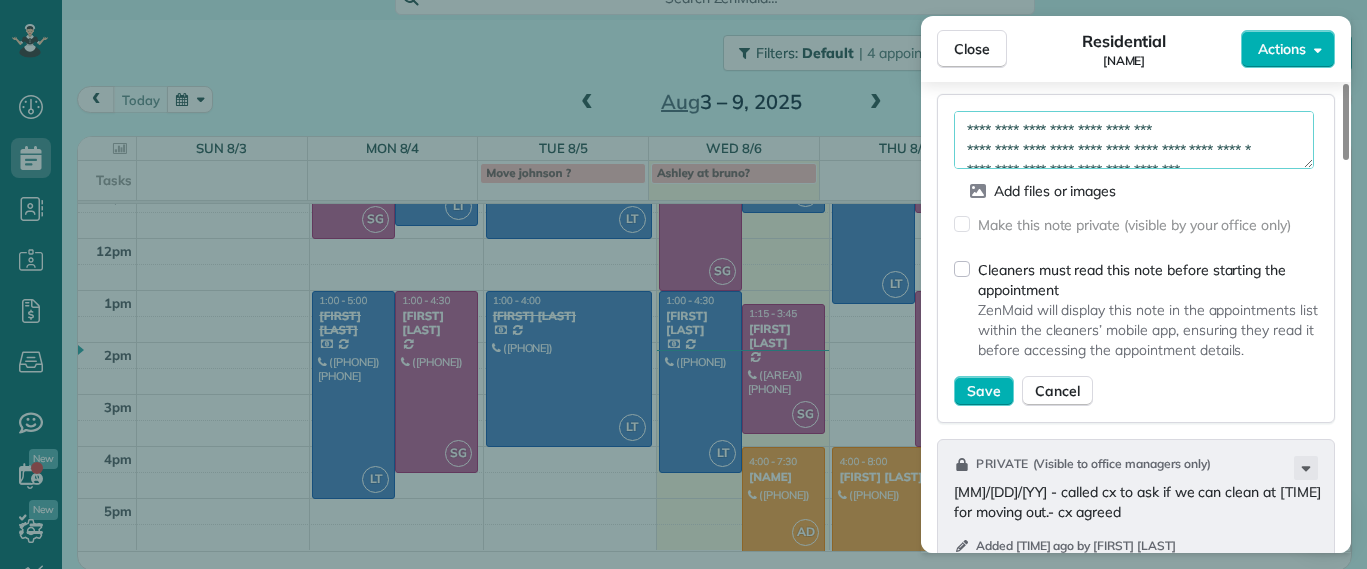 scroll, scrollTop: 127, scrollLeft: 0, axis: vertical 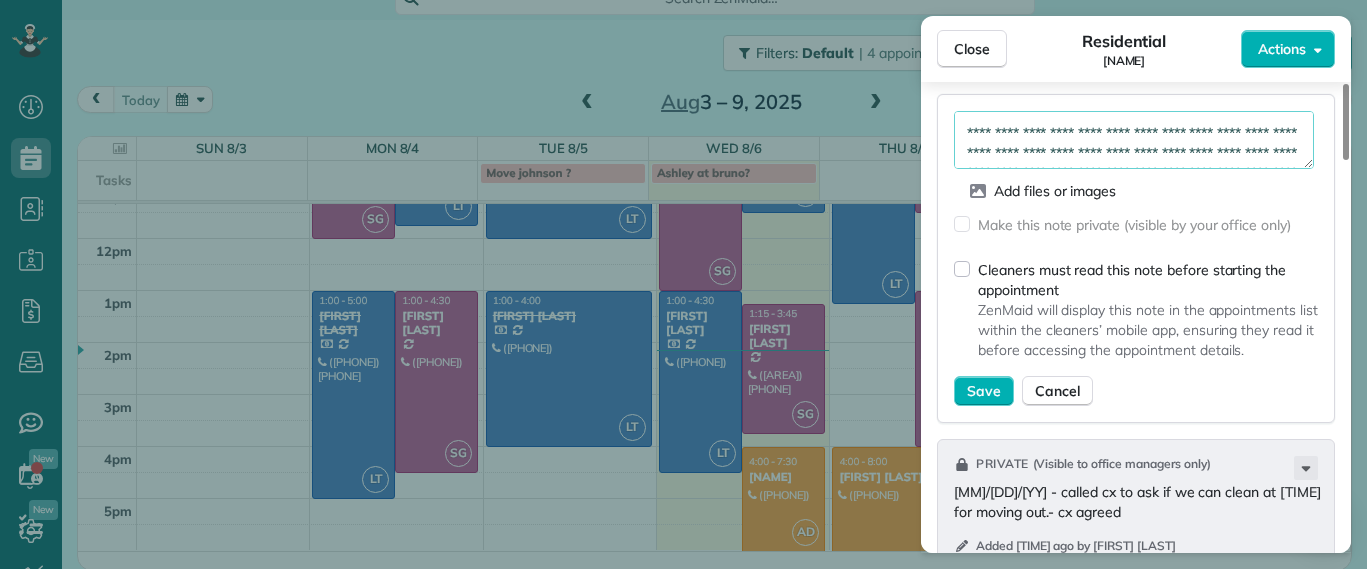 click on "**********" at bounding box center (1134, 140) 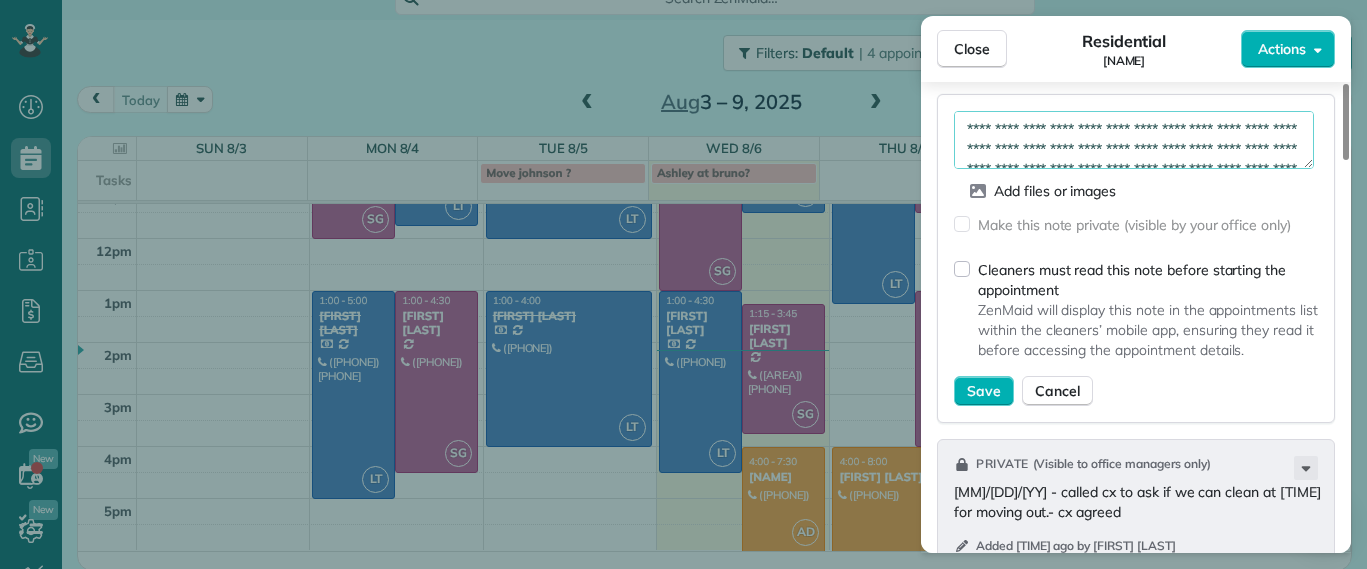 drag, startPoint x: 1034, startPoint y: 150, endPoint x: 977, endPoint y: 146, distance: 57.14018 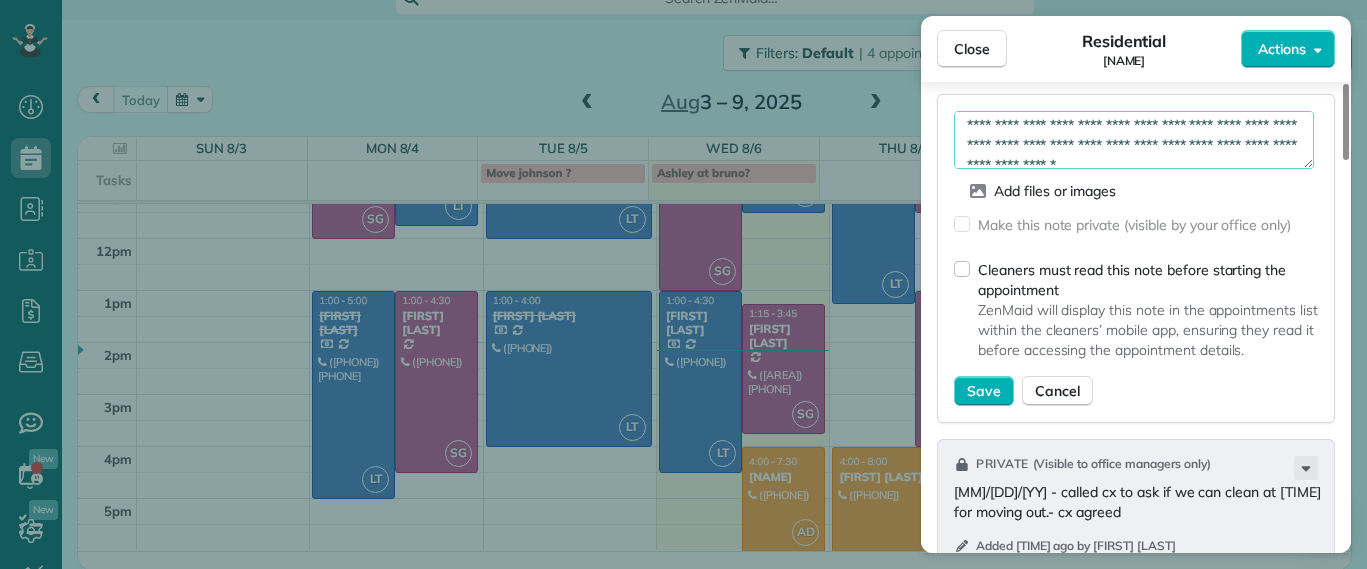 scroll, scrollTop: 81, scrollLeft: 0, axis: vertical 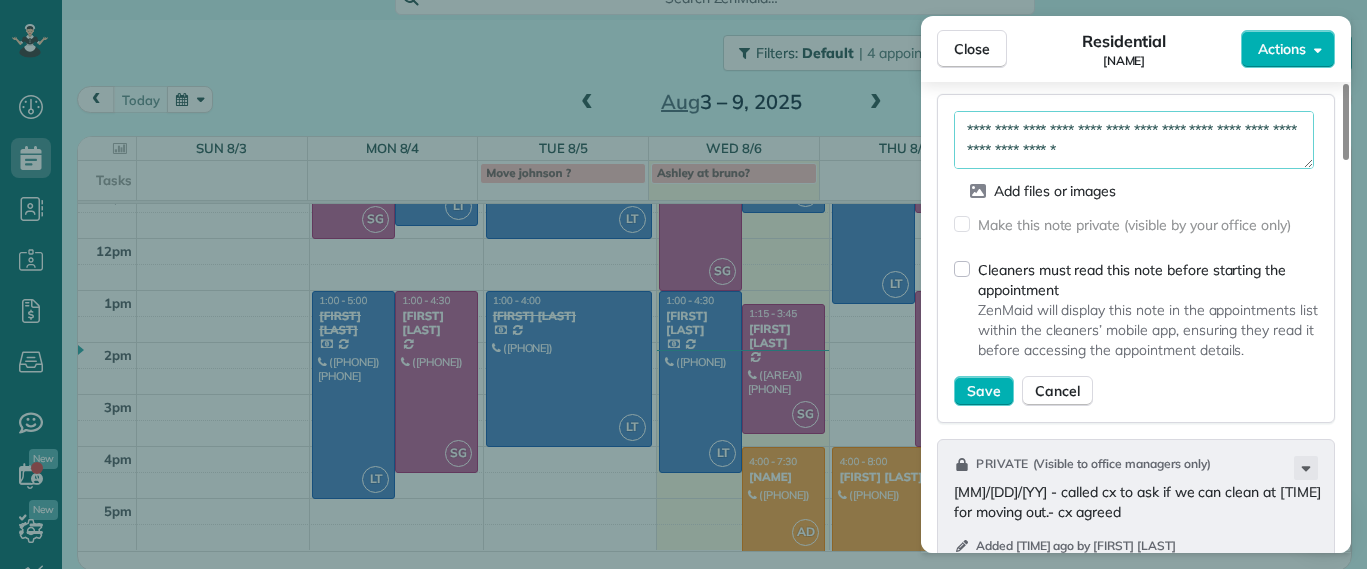 click on "**********" at bounding box center (1134, 140) 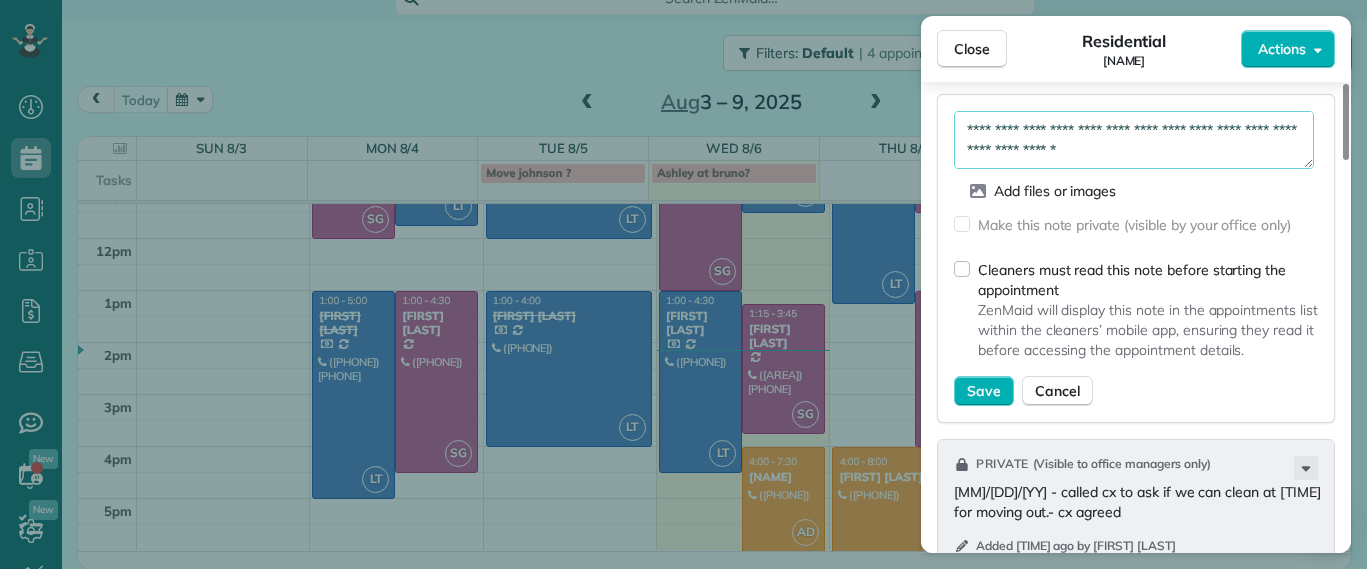 click on "**********" at bounding box center [1134, 140] 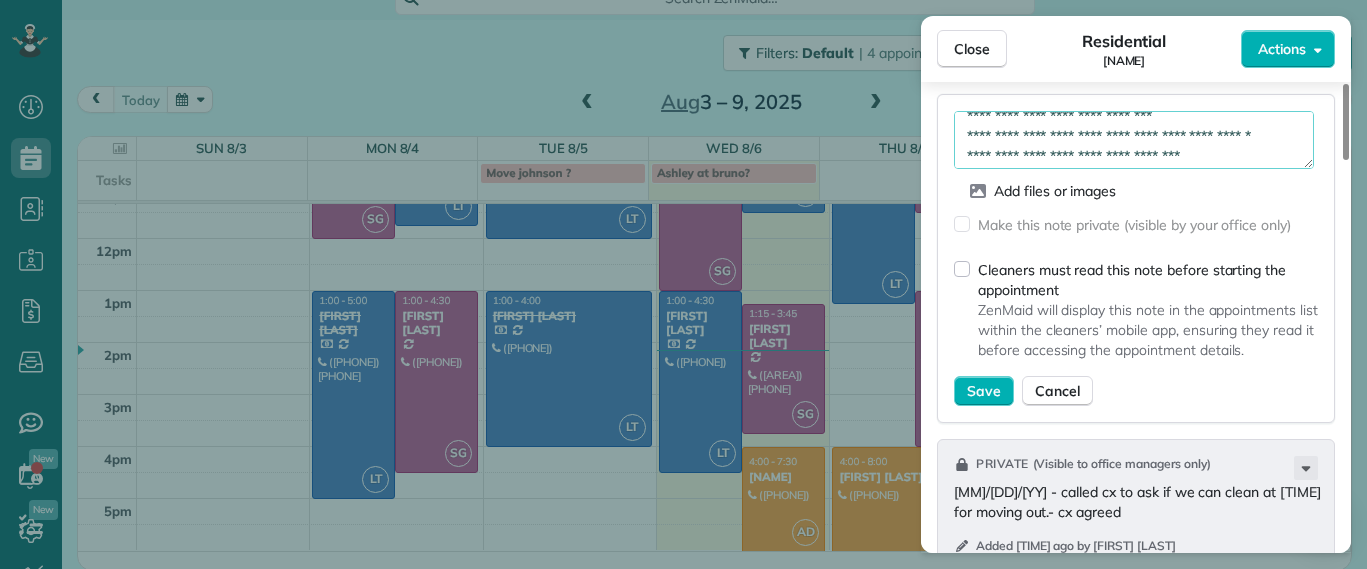 scroll, scrollTop: 0, scrollLeft: 0, axis: both 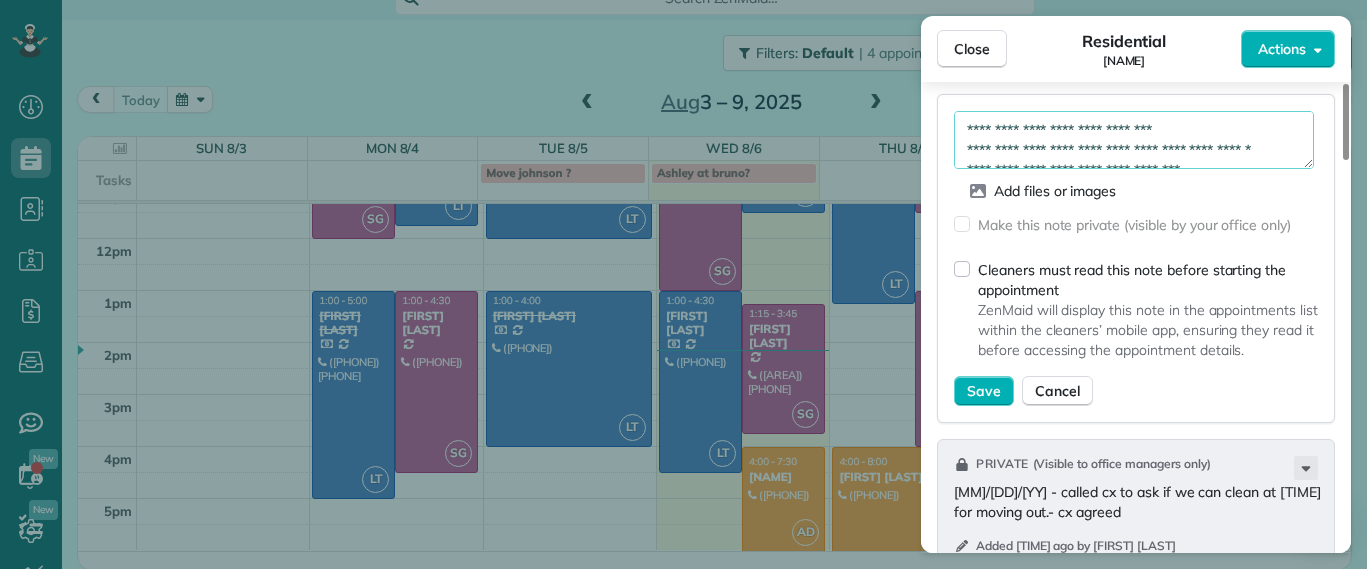 drag, startPoint x: 1118, startPoint y: 119, endPoint x: 1133, endPoint y: 122, distance: 15.297058 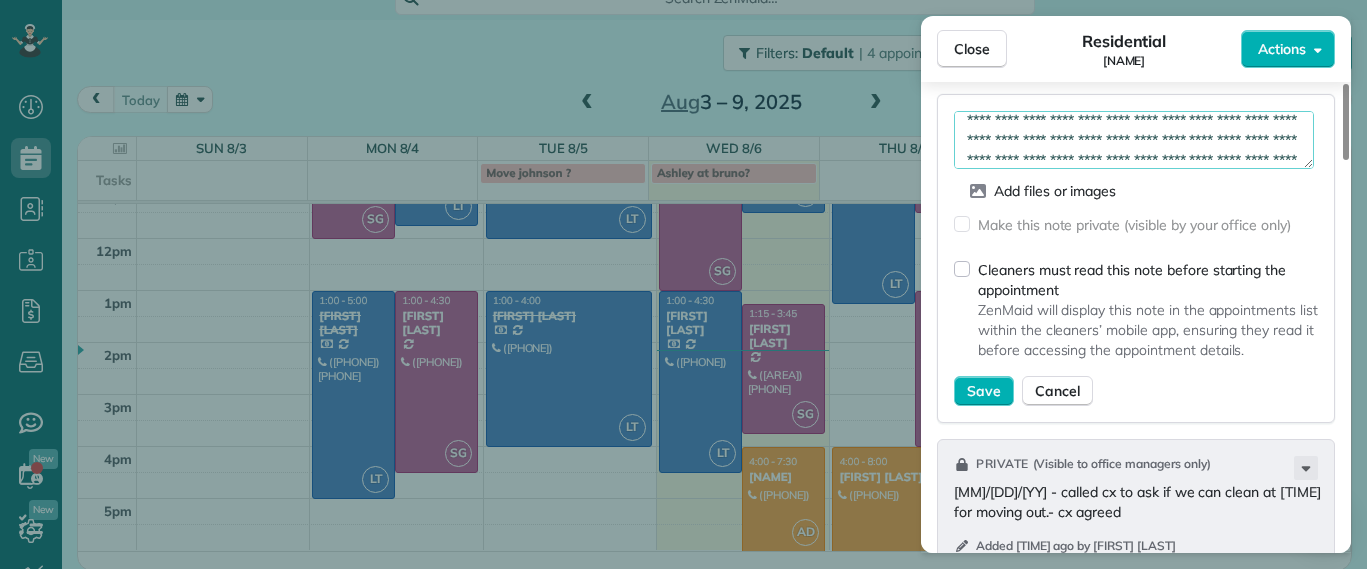 scroll, scrollTop: 160, scrollLeft: 0, axis: vertical 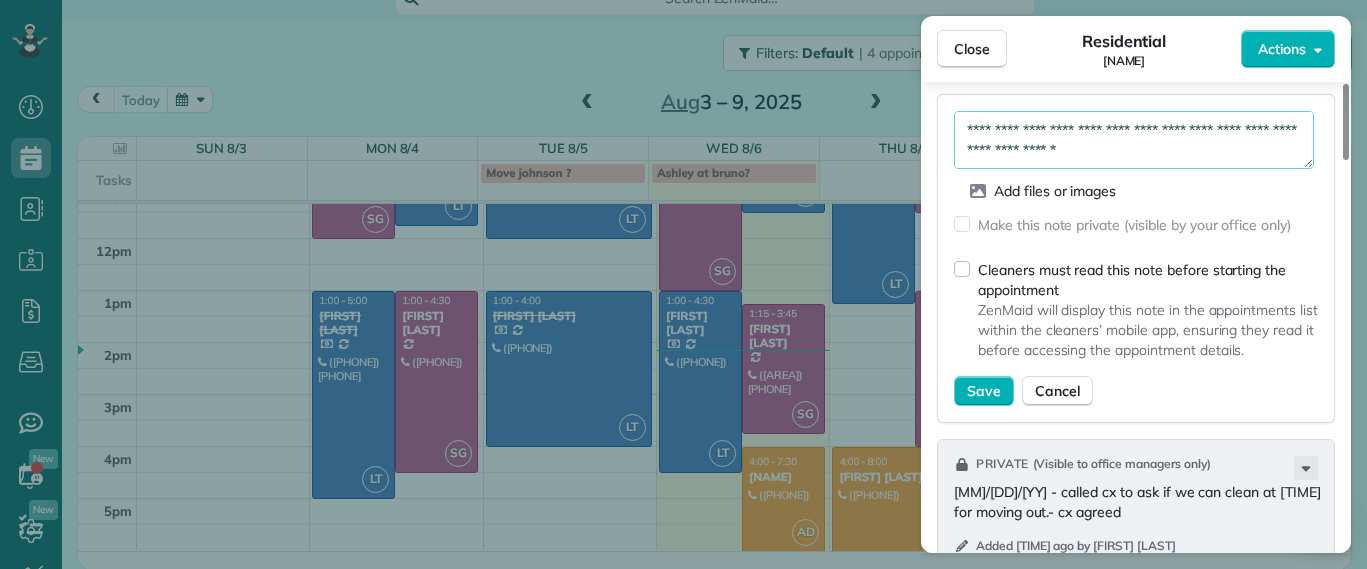 drag, startPoint x: 1103, startPoint y: 144, endPoint x: 1133, endPoint y: 156, distance: 32.31099 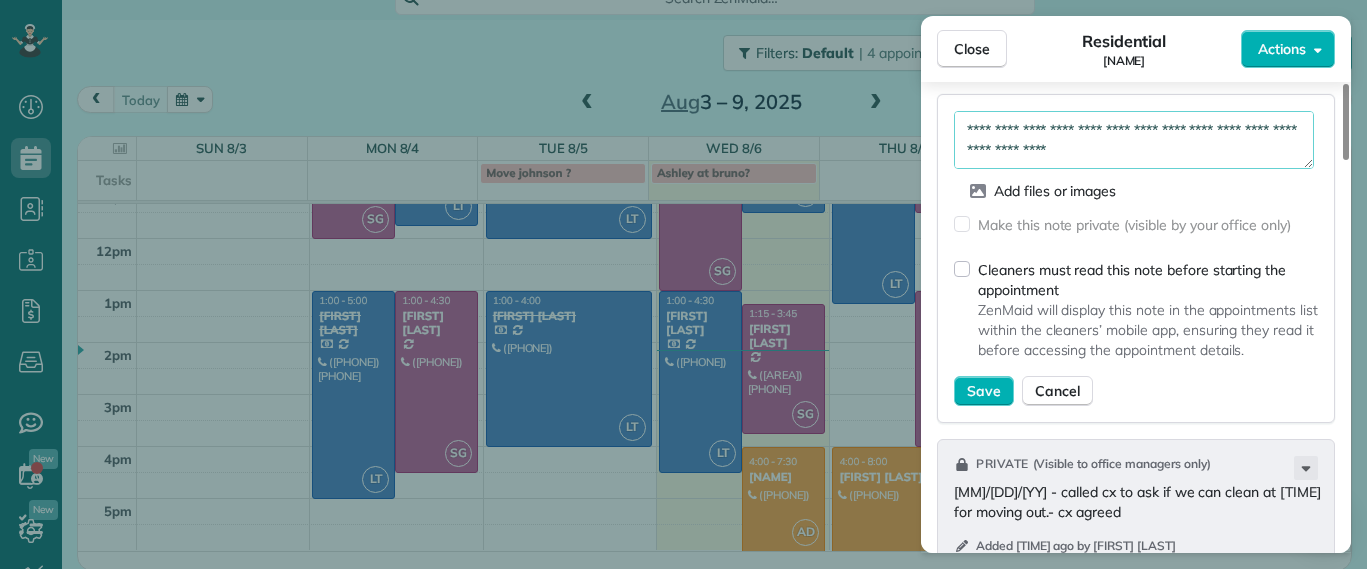 scroll, scrollTop: 129, scrollLeft: 0, axis: vertical 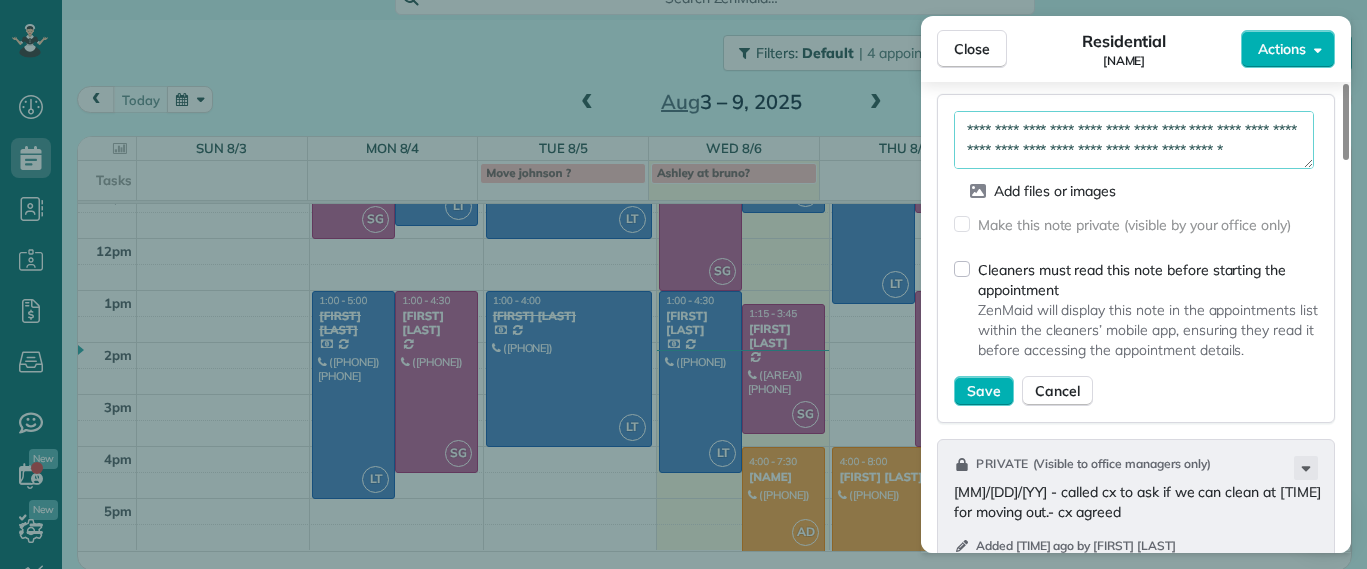 click on "**********" at bounding box center (1134, 140) 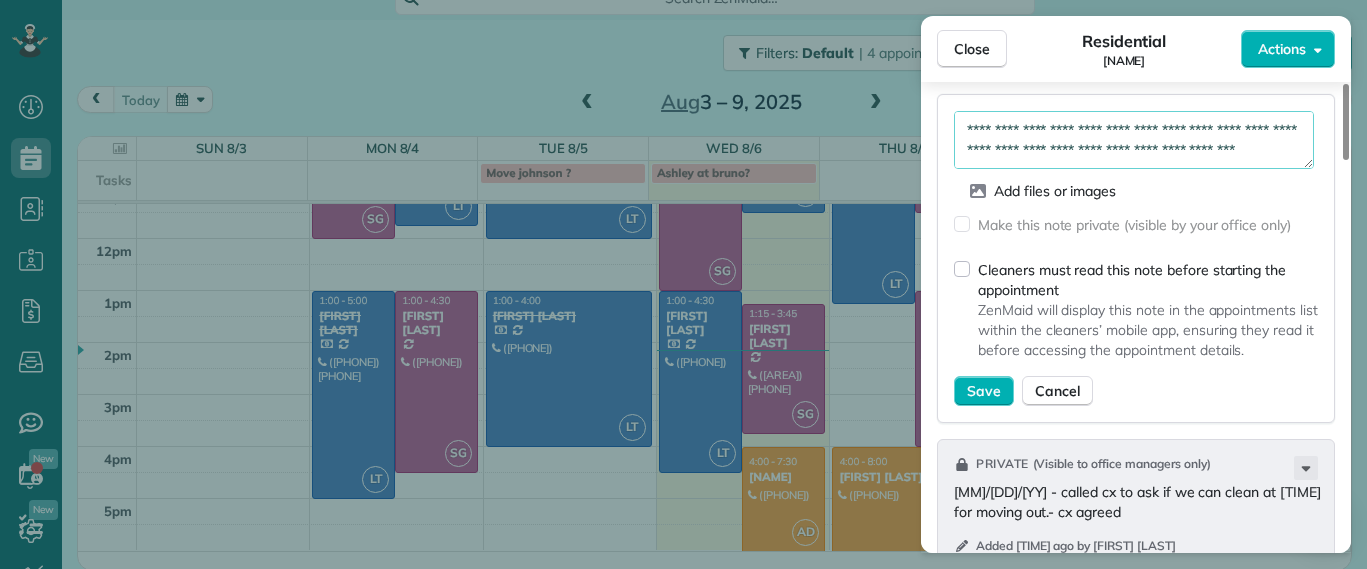 click on "**********" at bounding box center [1134, 140] 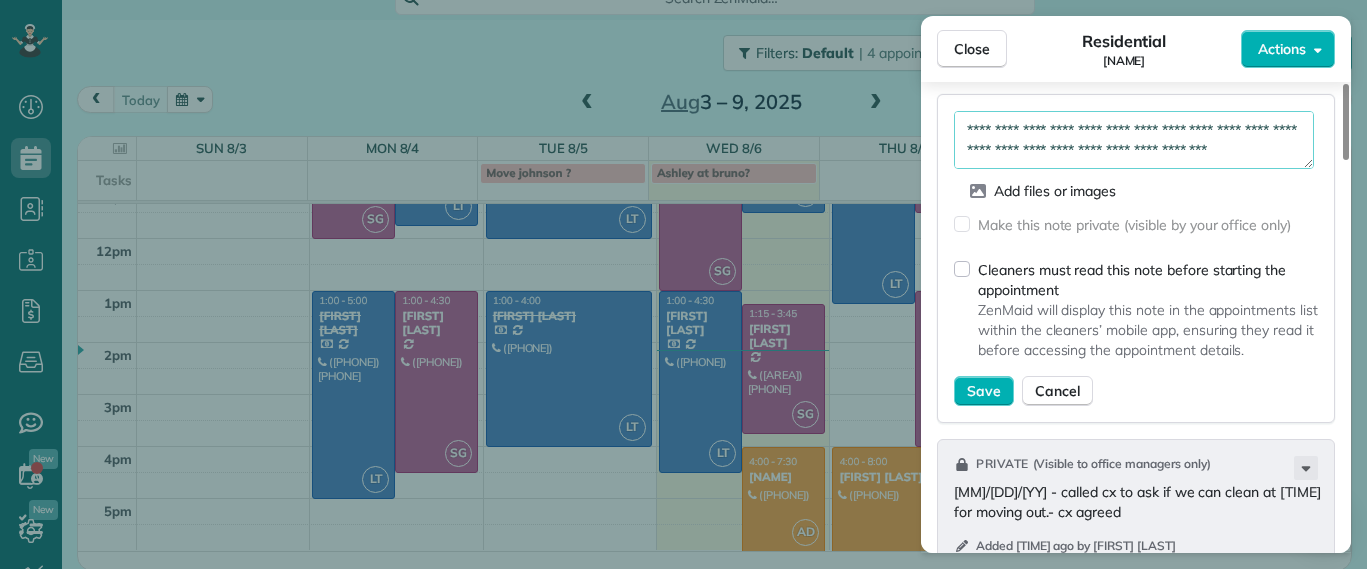 drag, startPoint x: 1132, startPoint y: 150, endPoint x: 940, endPoint y: 150, distance: 192 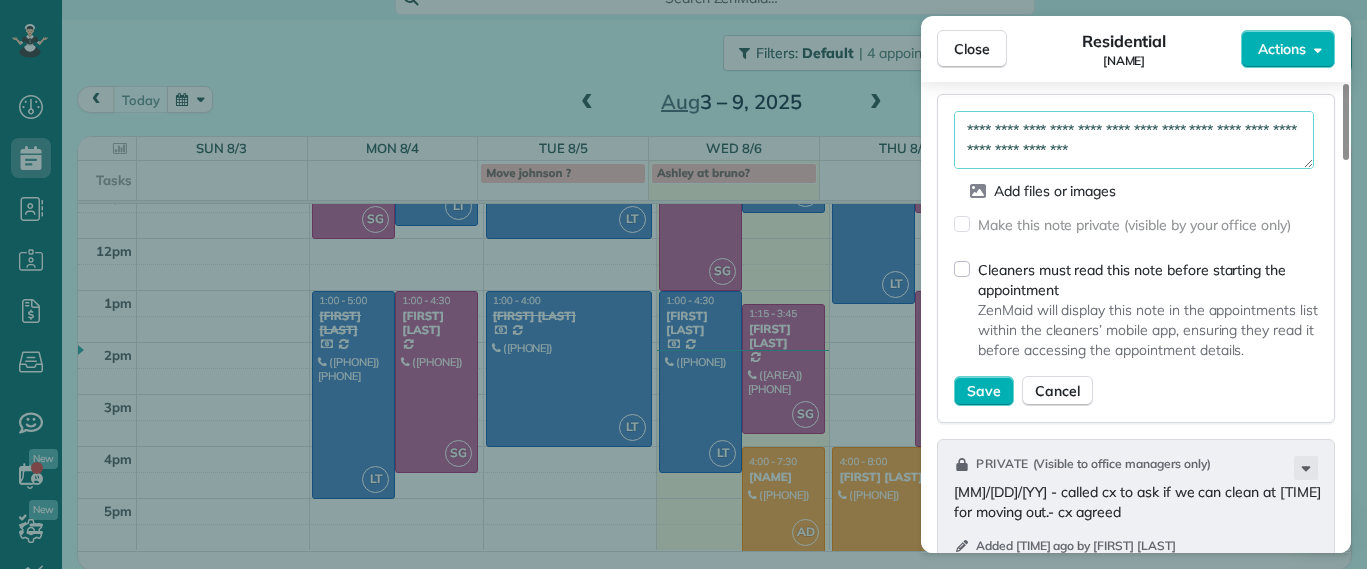 scroll, scrollTop: 120, scrollLeft: 0, axis: vertical 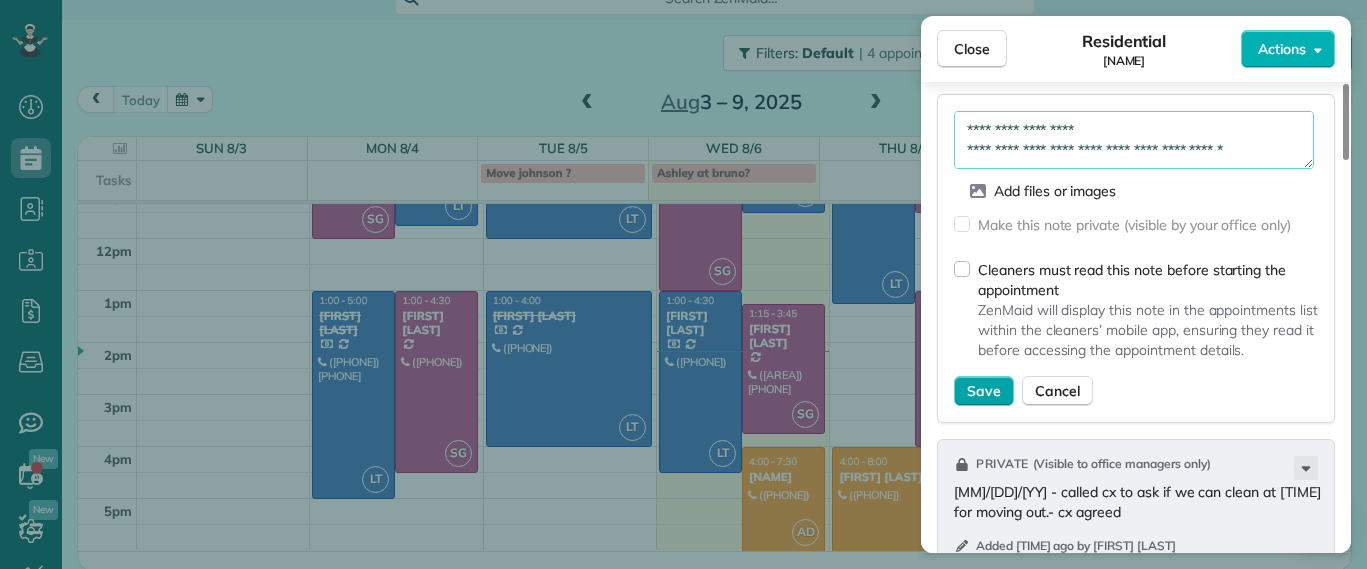 type on "**********" 